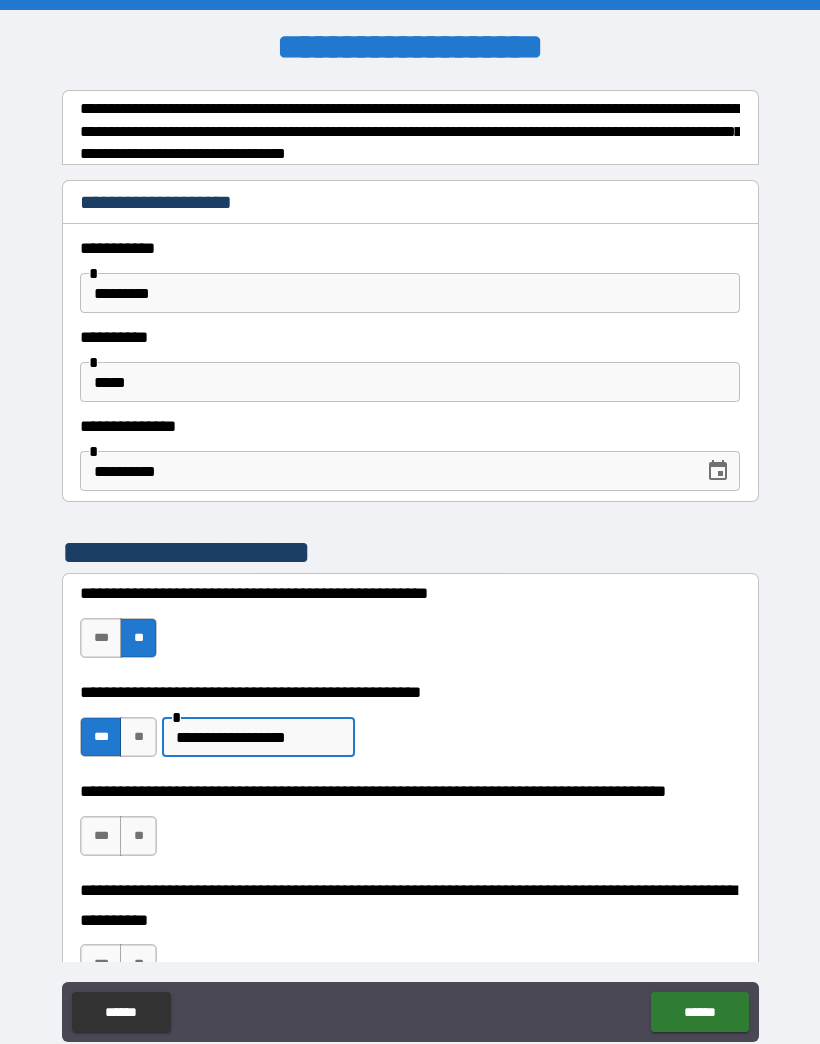 scroll, scrollTop: 0, scrollLeft: 0, axis: both 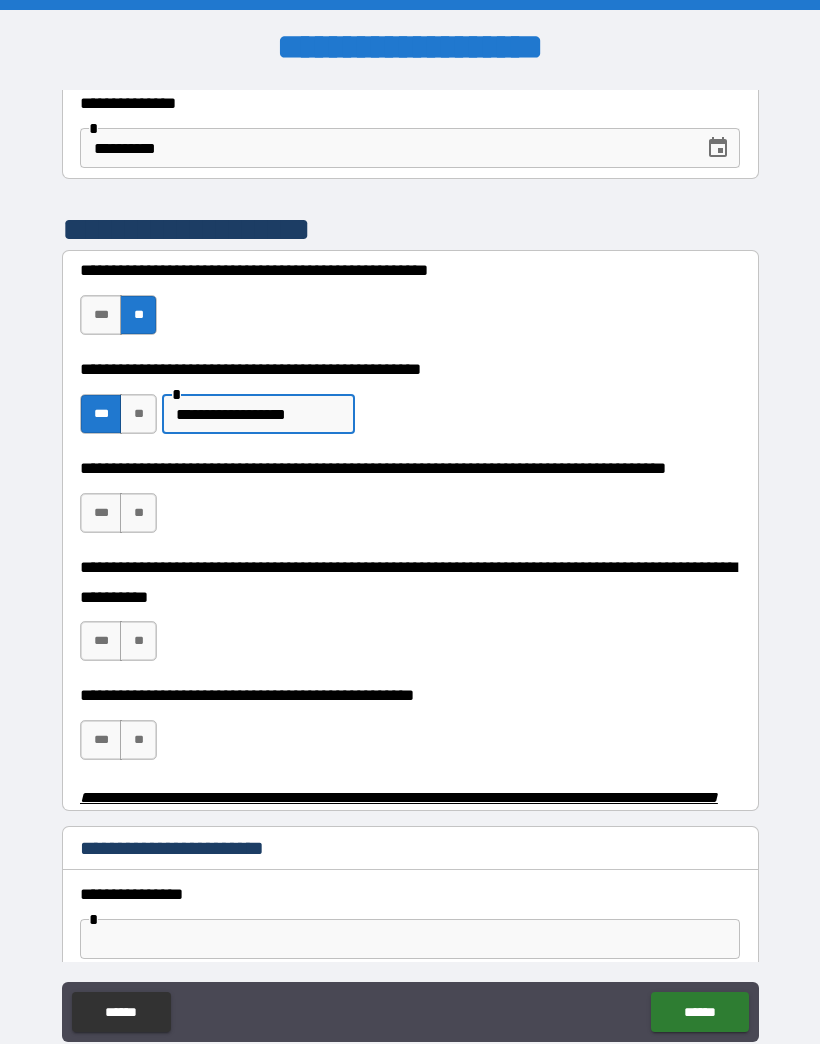 type on "**********" 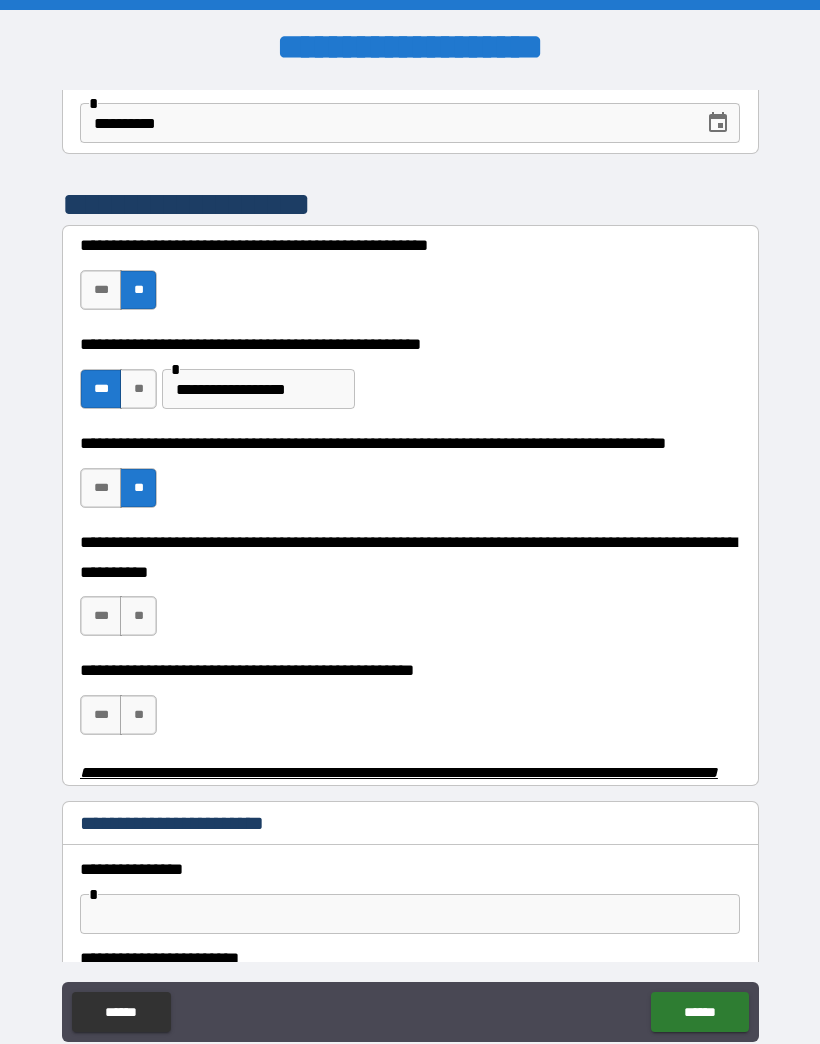 scroll, scrollTop: 352, scrollLeft: 0, axis: vertical 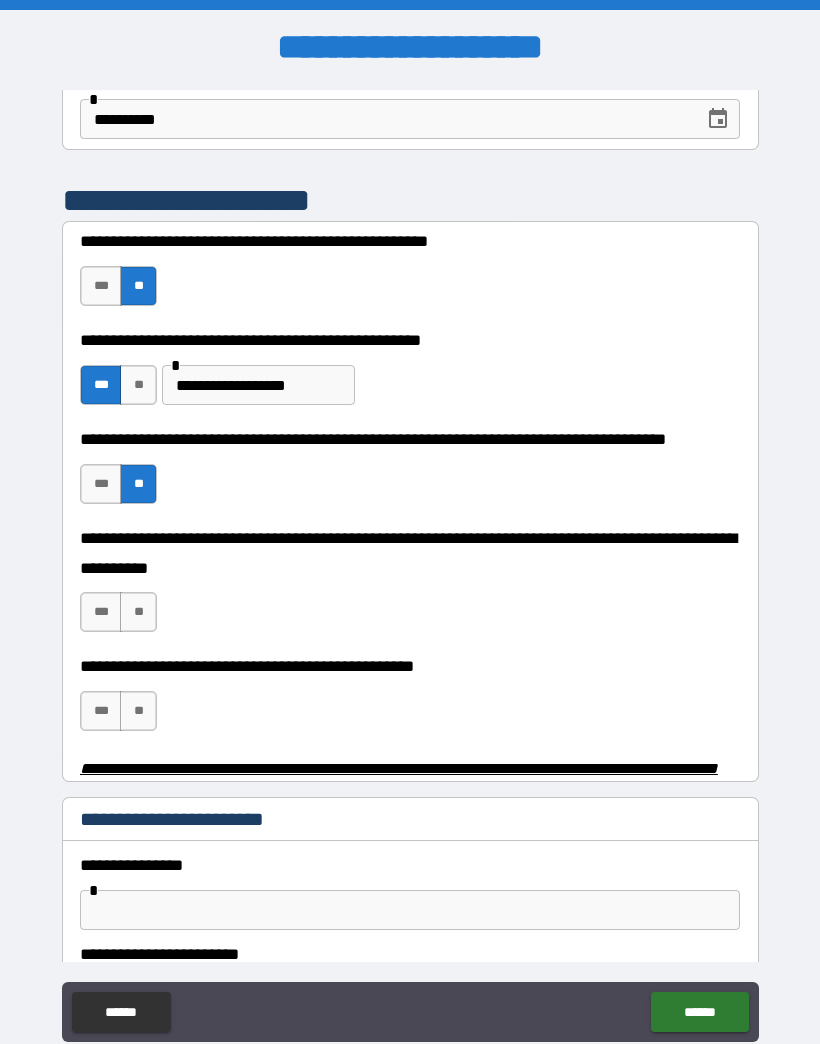 click on "**" at bounding box center (138, 612) 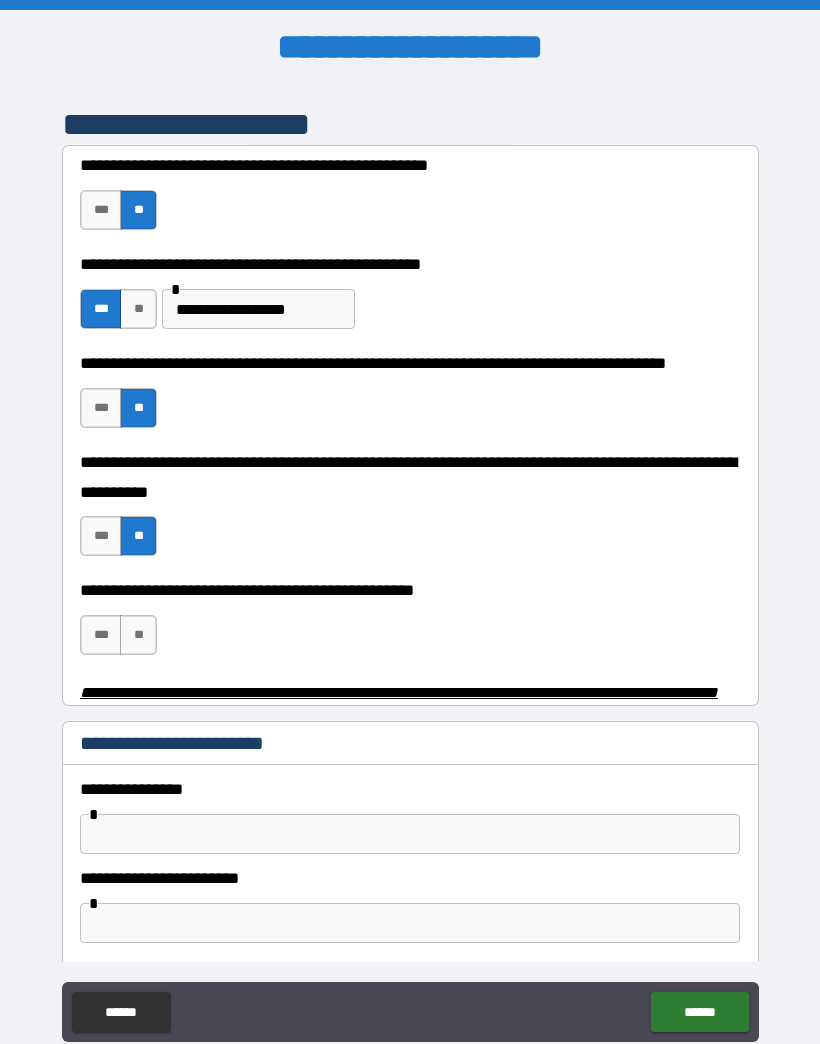 scroll, scrollTop: 434, scrollLeft: 0, axis: vertical 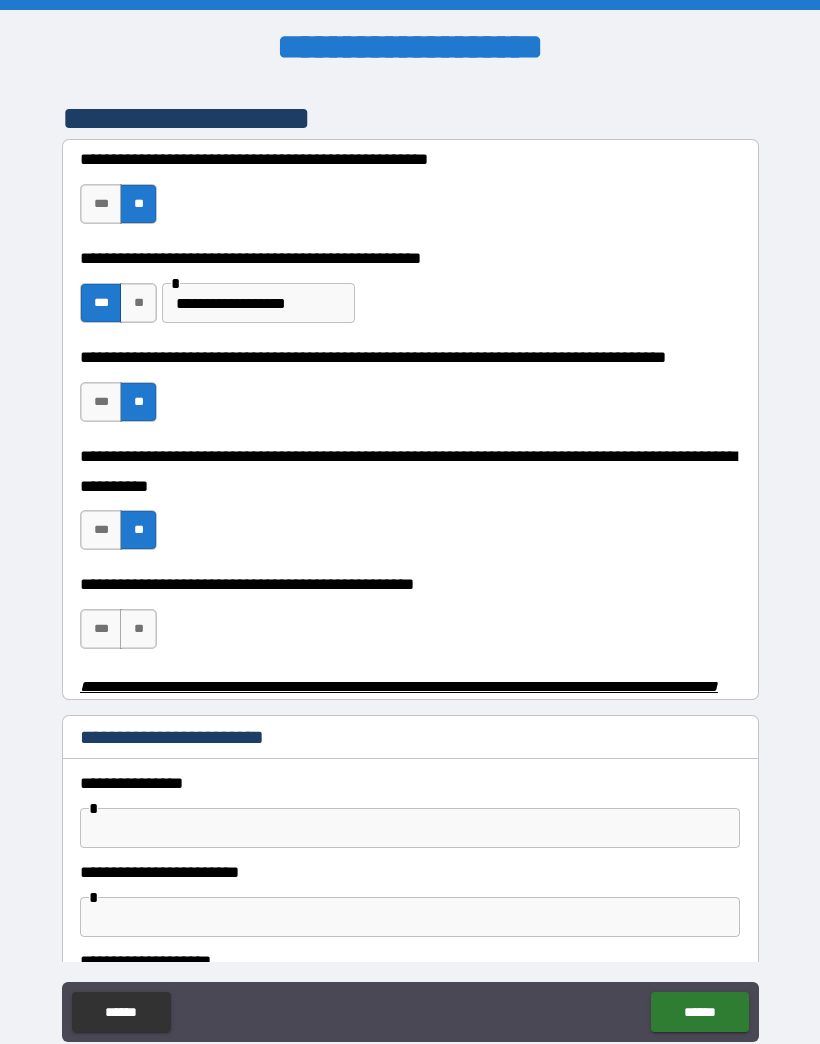 click on "**" at bounding box center [138, 629] 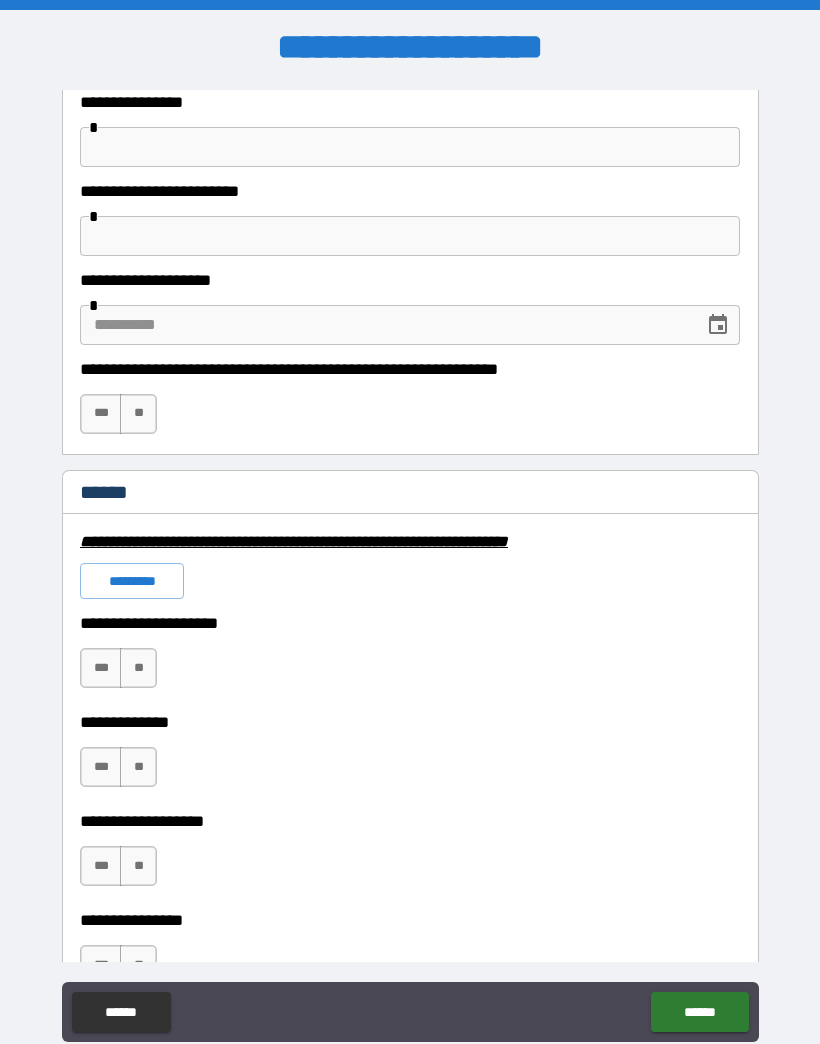 scroll, scrollTop: 1118, scrollLeft: 0, axis: vertical 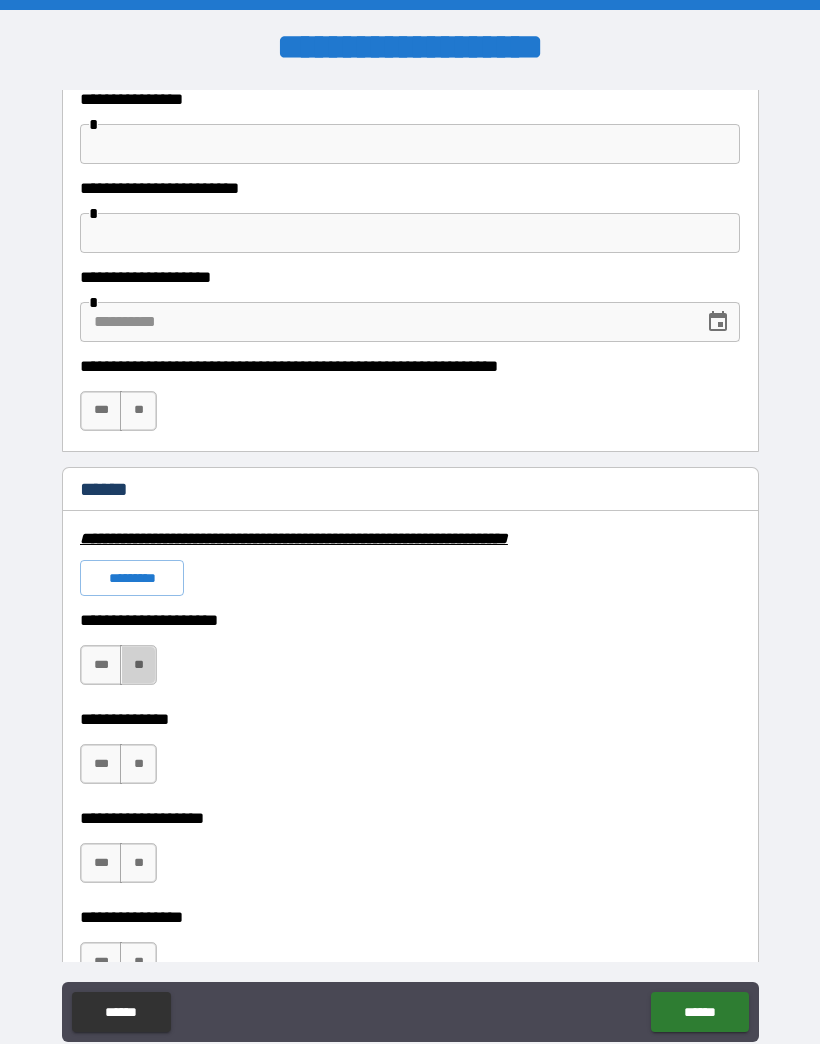 click on "**" at bounding box center (138, 665) 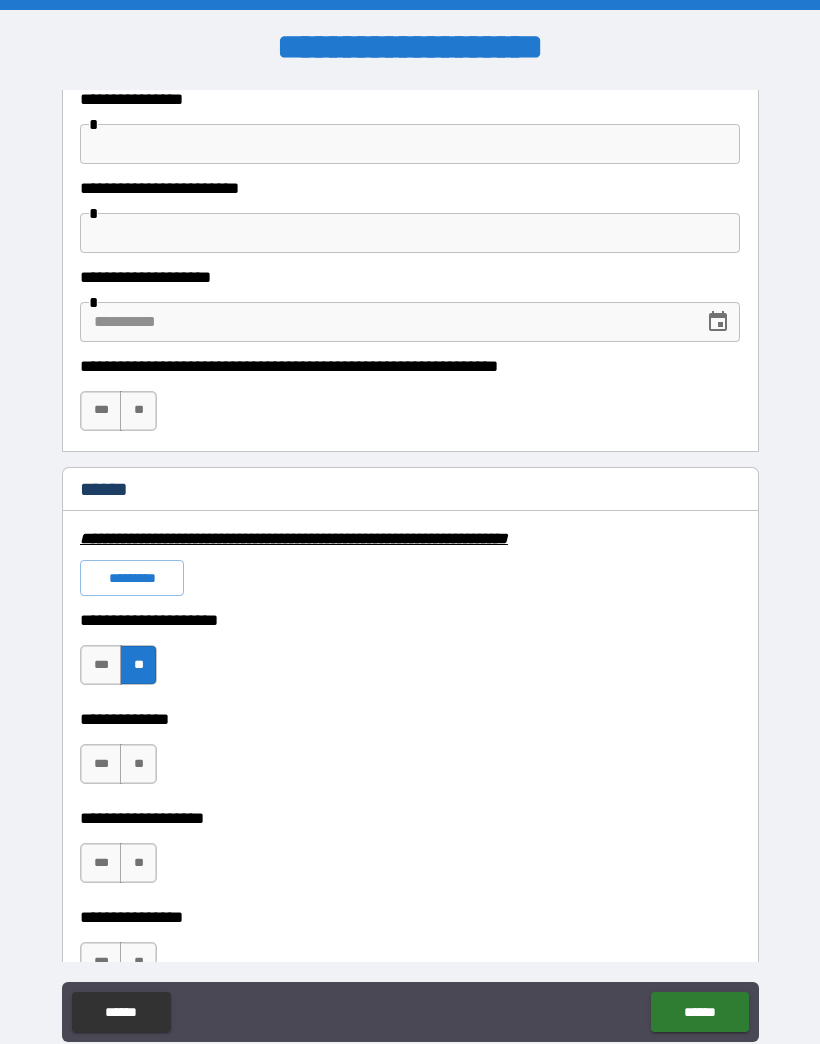 click on "**" at bounding box center (138, 764) 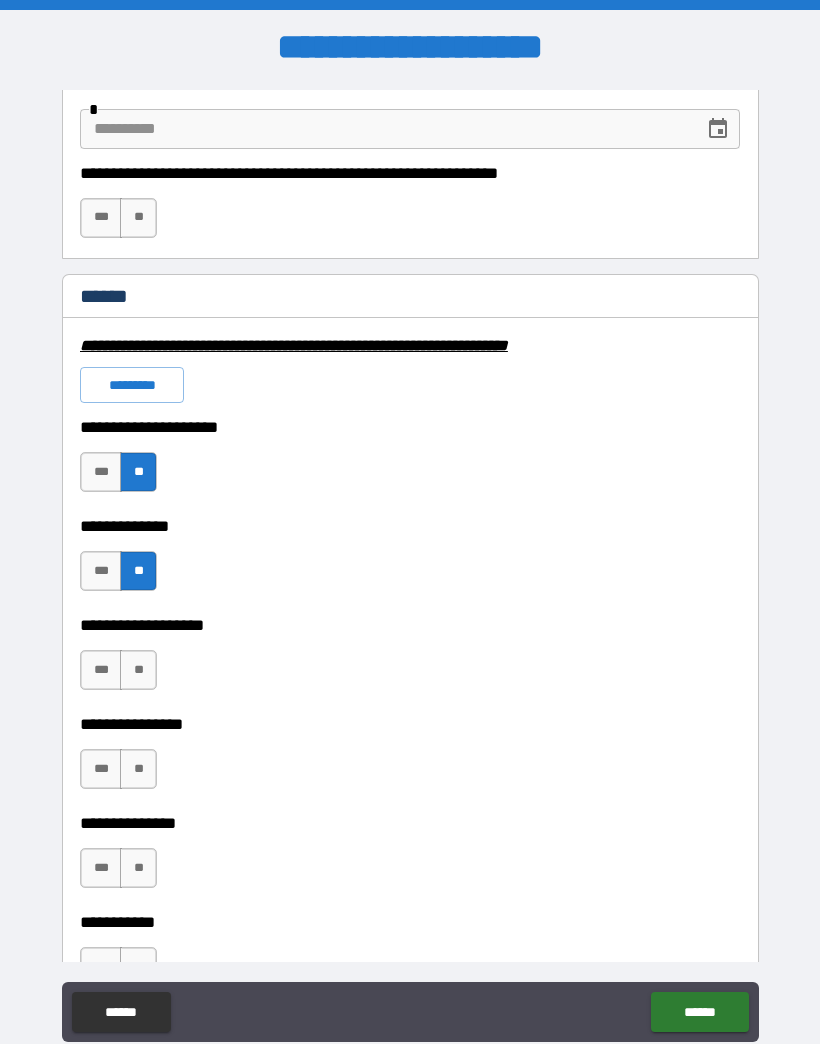 scroll, scrollTop: 1314, scrollLeft: 0, axis: vertical 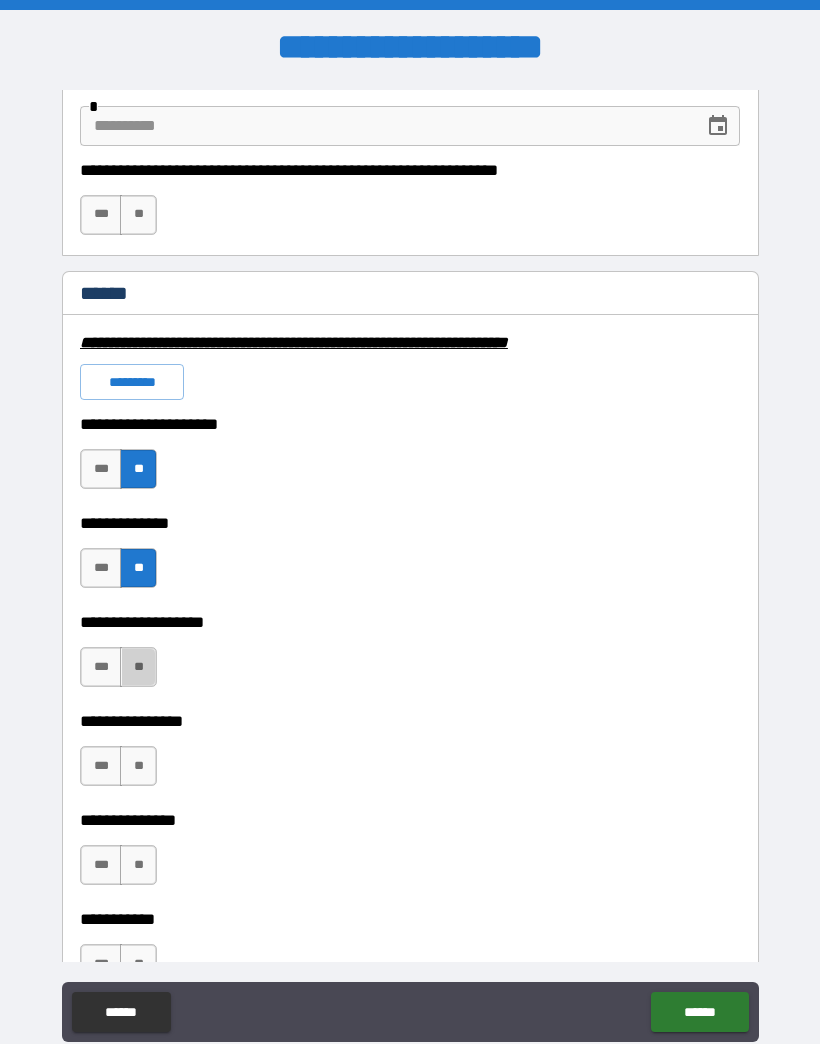 click on "**" at bounding box center [138, 667] 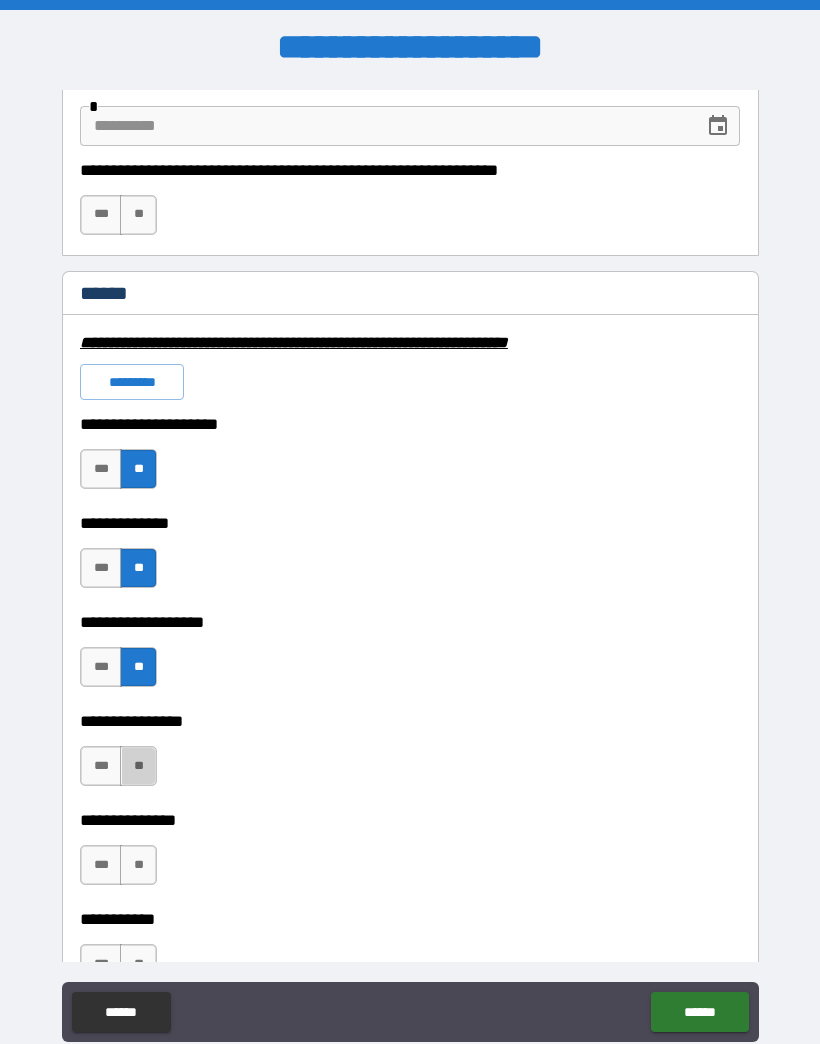 click on "**" at bounding box center (138, 766) 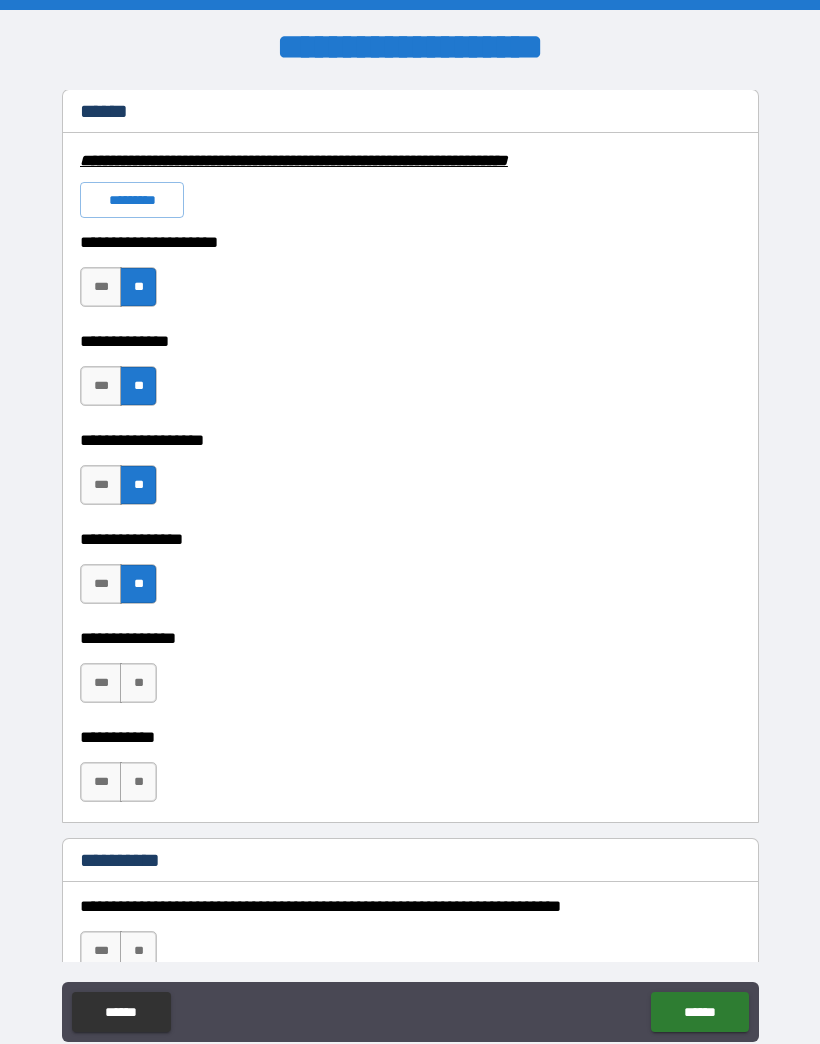 scroll, scrollTop: 1498, scrollLeft: 0, axis: vertical 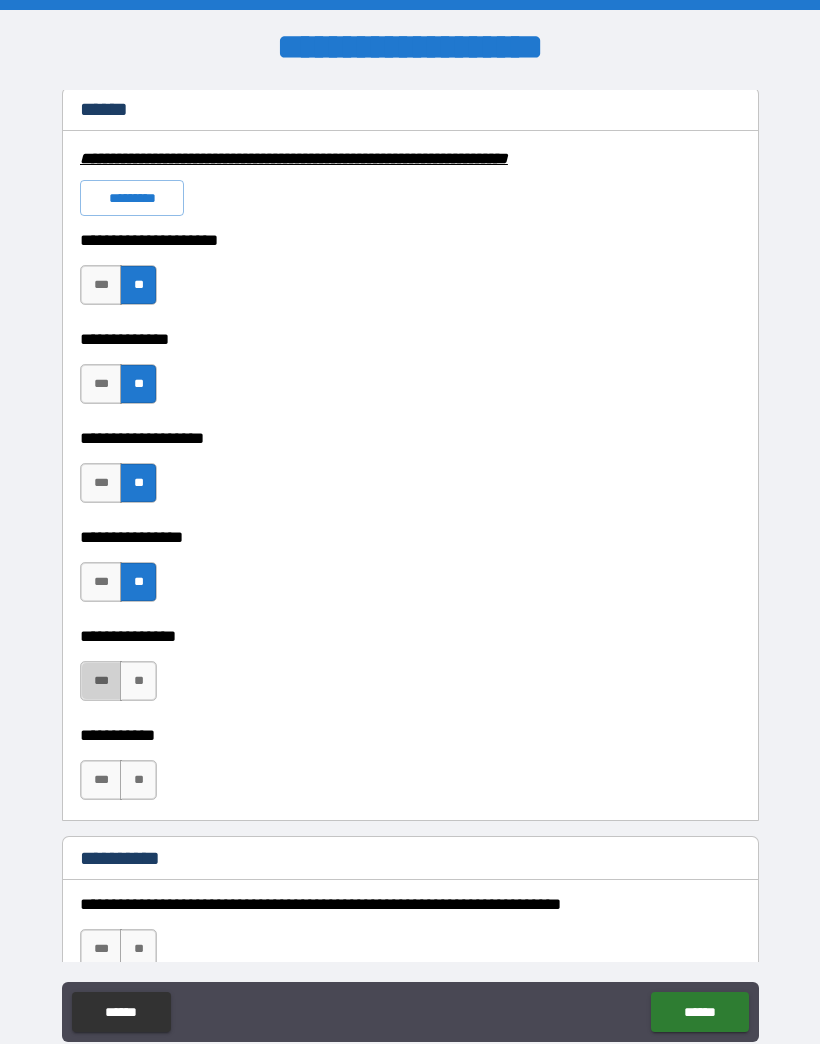 click on "***" at bounding box center [101, 681] 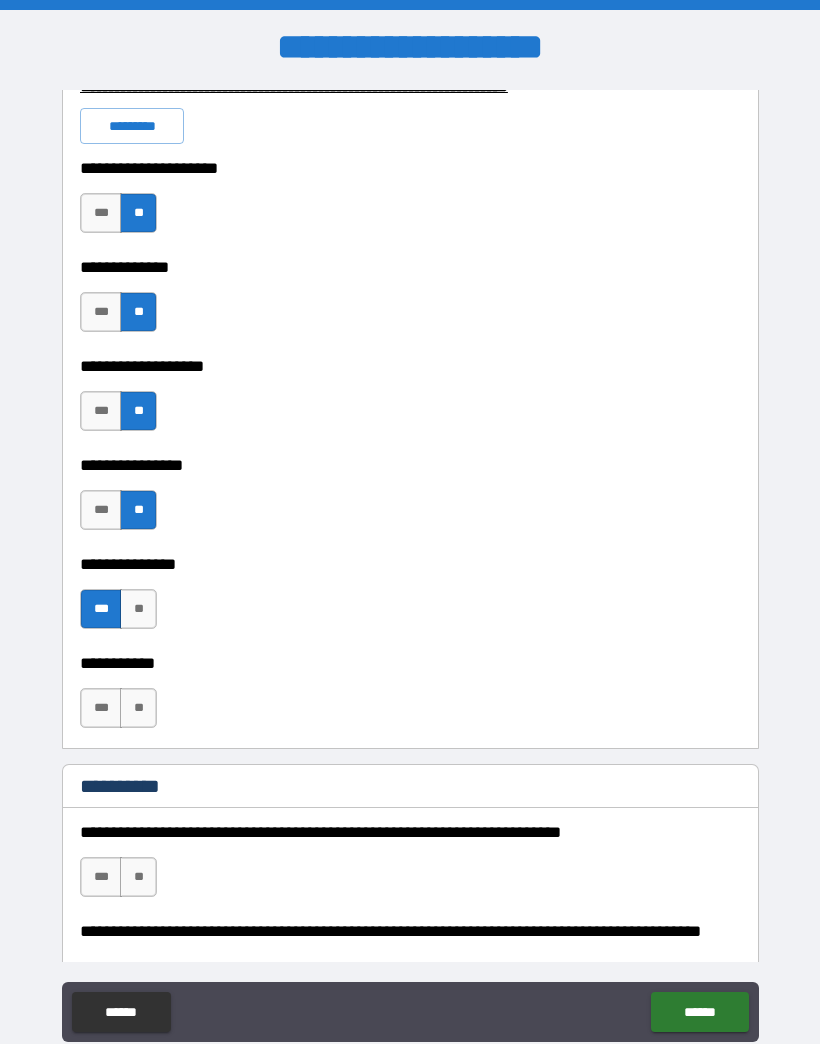 scroll, scrollTop: 1571, scrollLeft: 0, axis: vertical 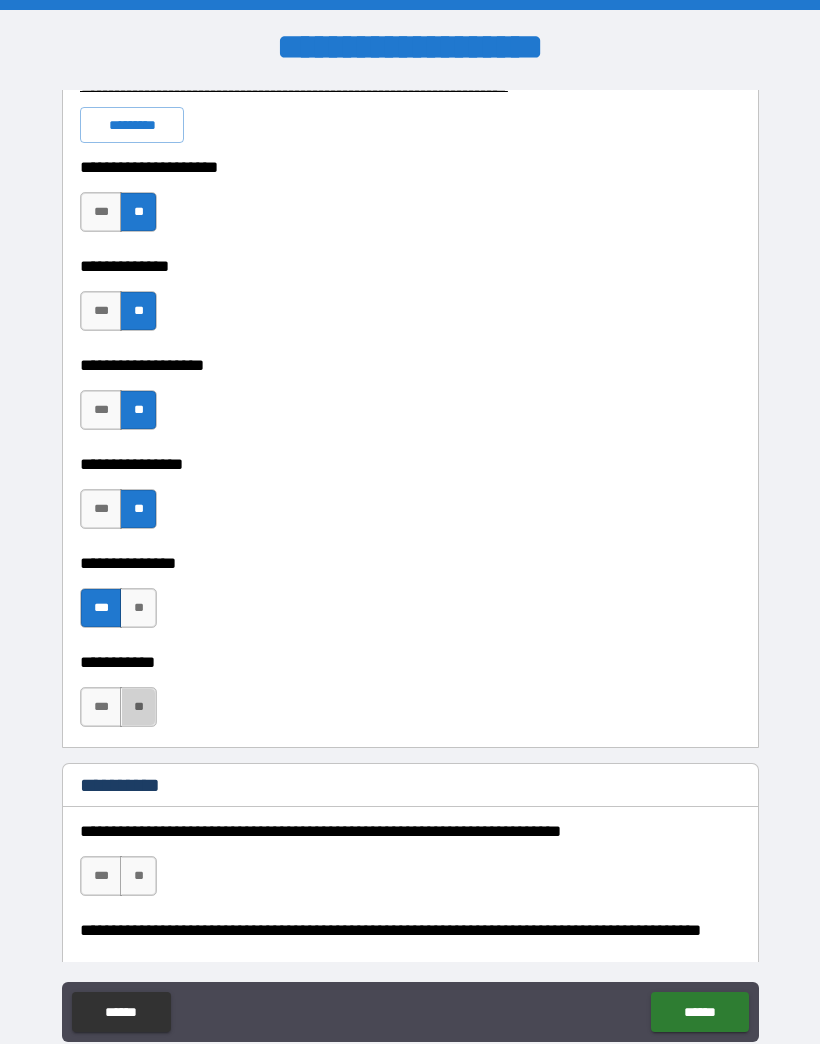 click on "**" at bounding box center (138, 707) 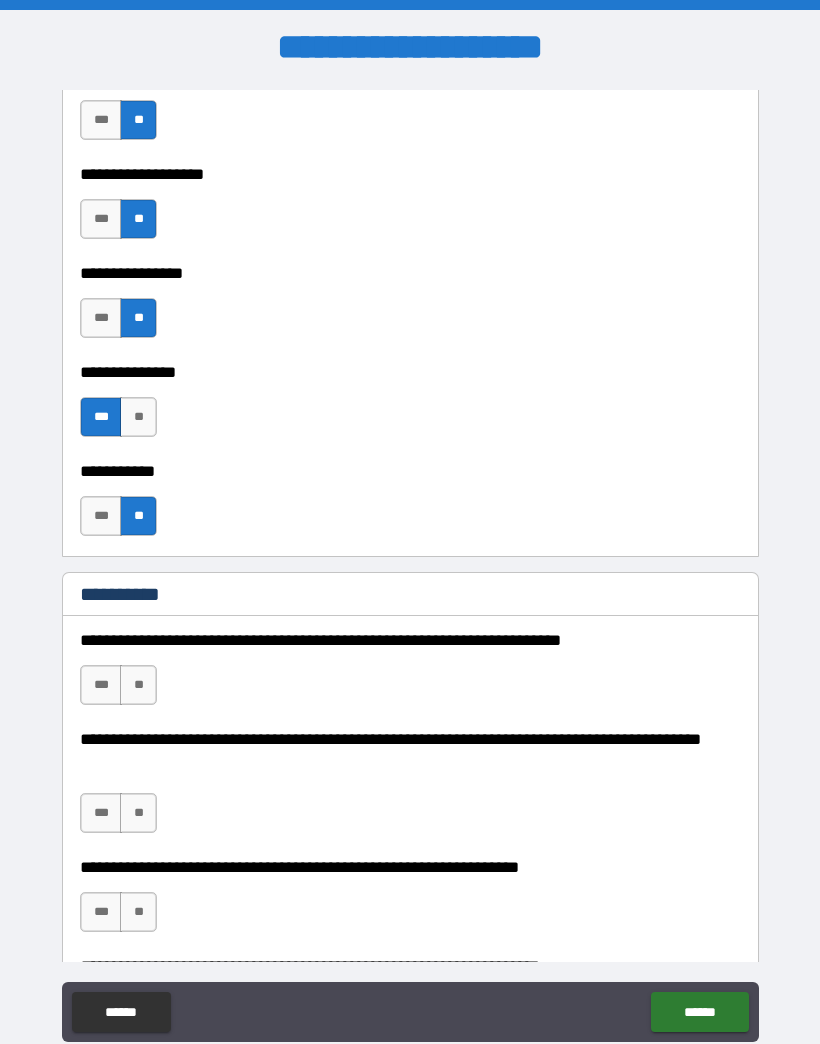 scroll, scrollTop: 1819, scrollLeft: 0, axis: vertical 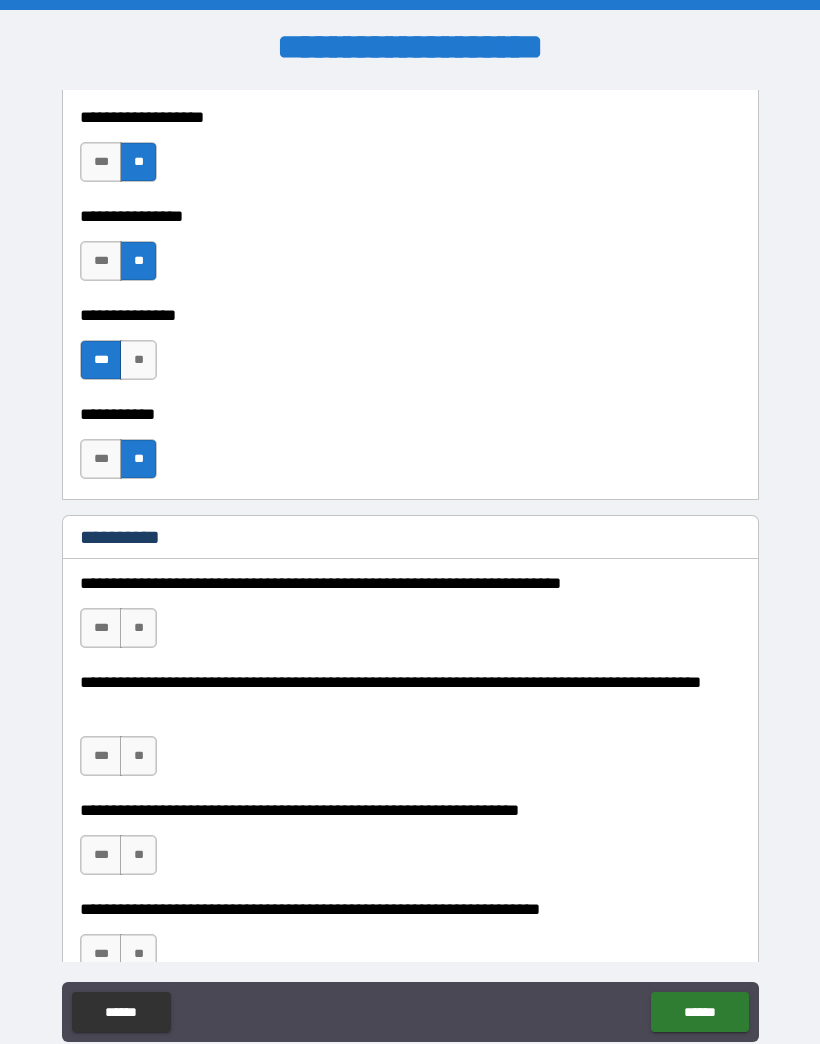 click on "**" at bounding box center (138, 628) 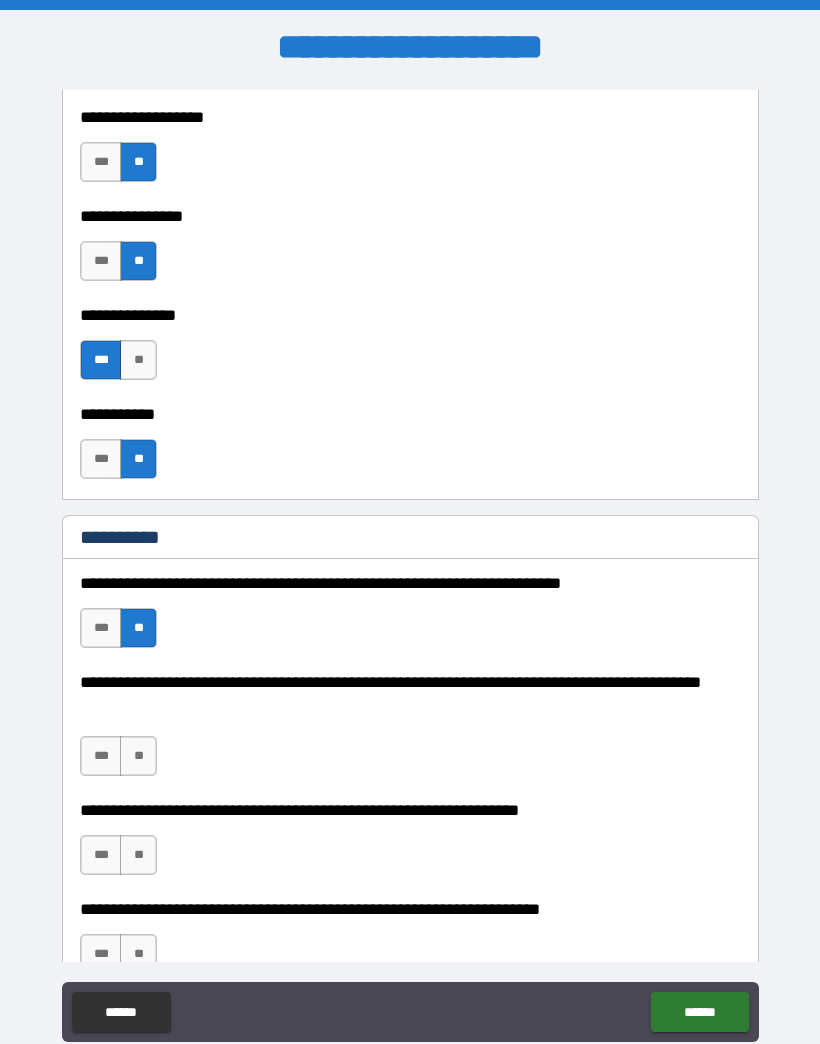 click on "**" at bounding box center [138, 756] 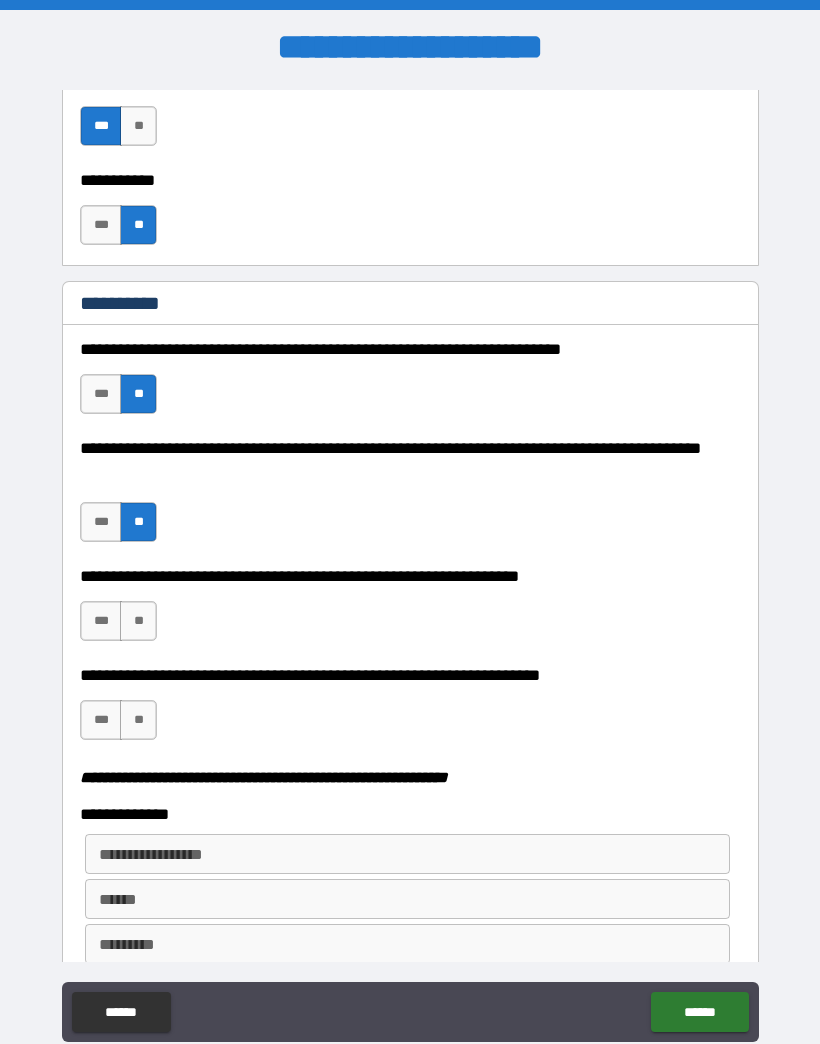scroll, scrollTop: 2076, scrollLeft: 0, axis: vertical 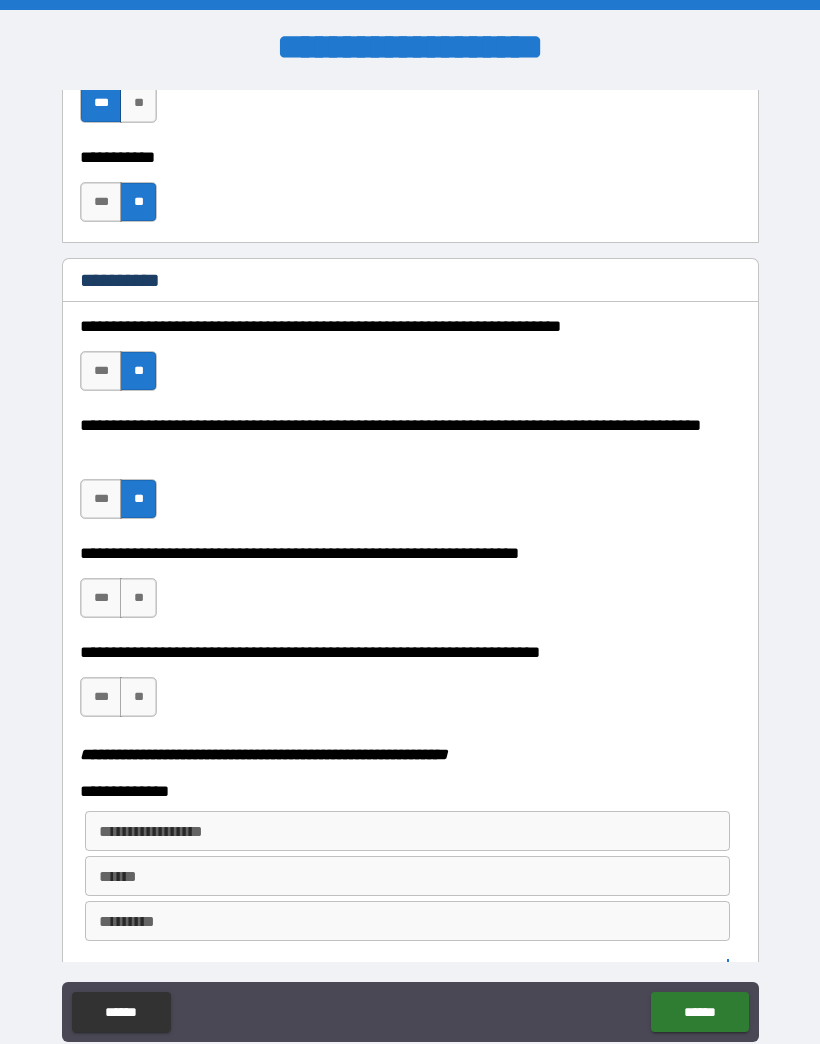 click on "**" at bounding box center (138, 598) 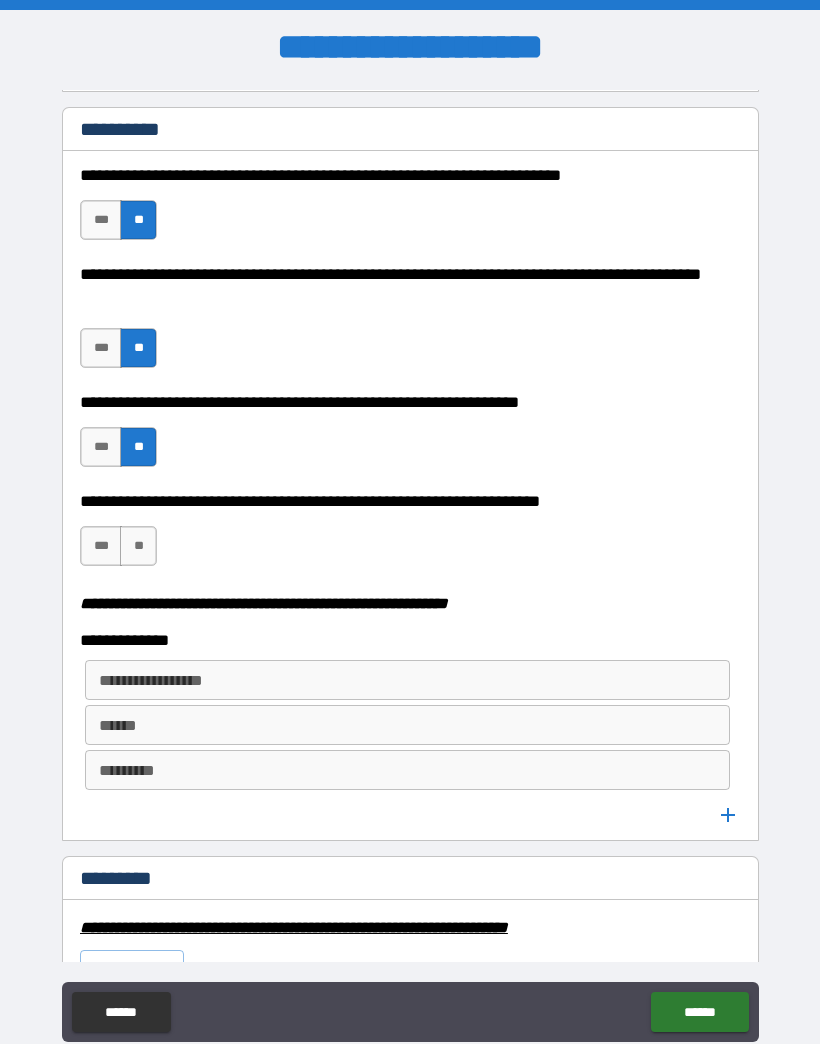 scroll, scrollTop: 2229, scrollLeft: 0, axis: vertical 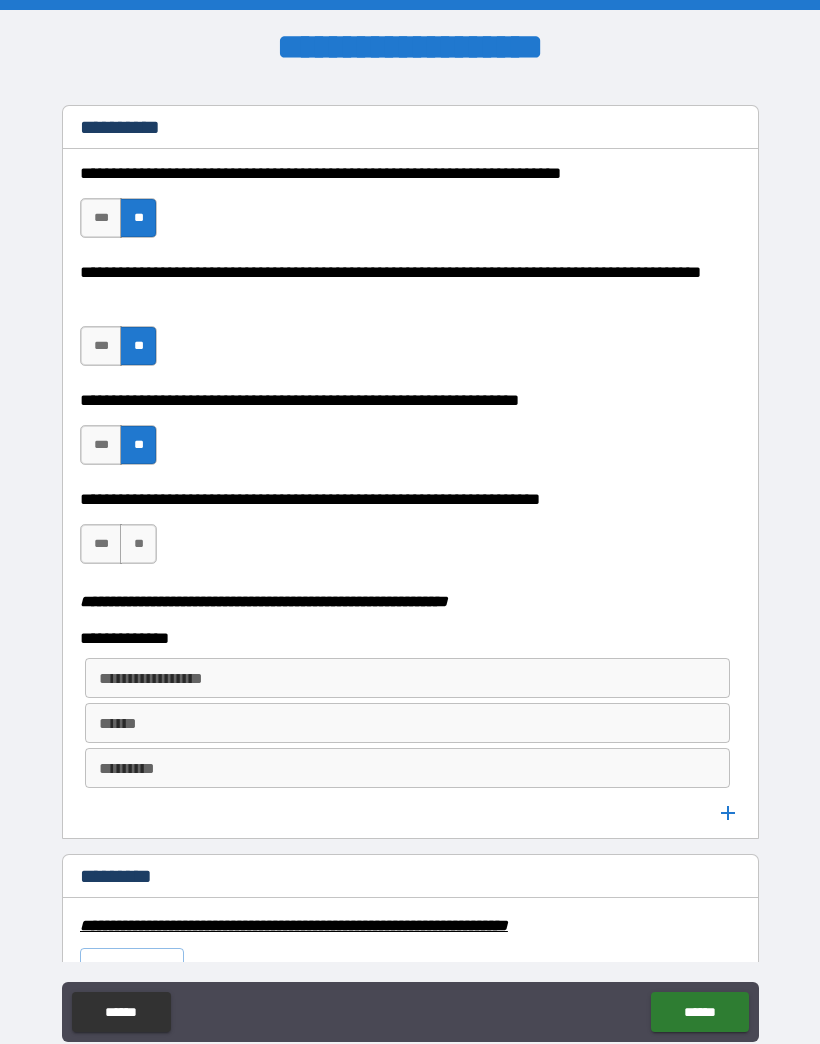 click on "***" at bounding box center (101, 544) 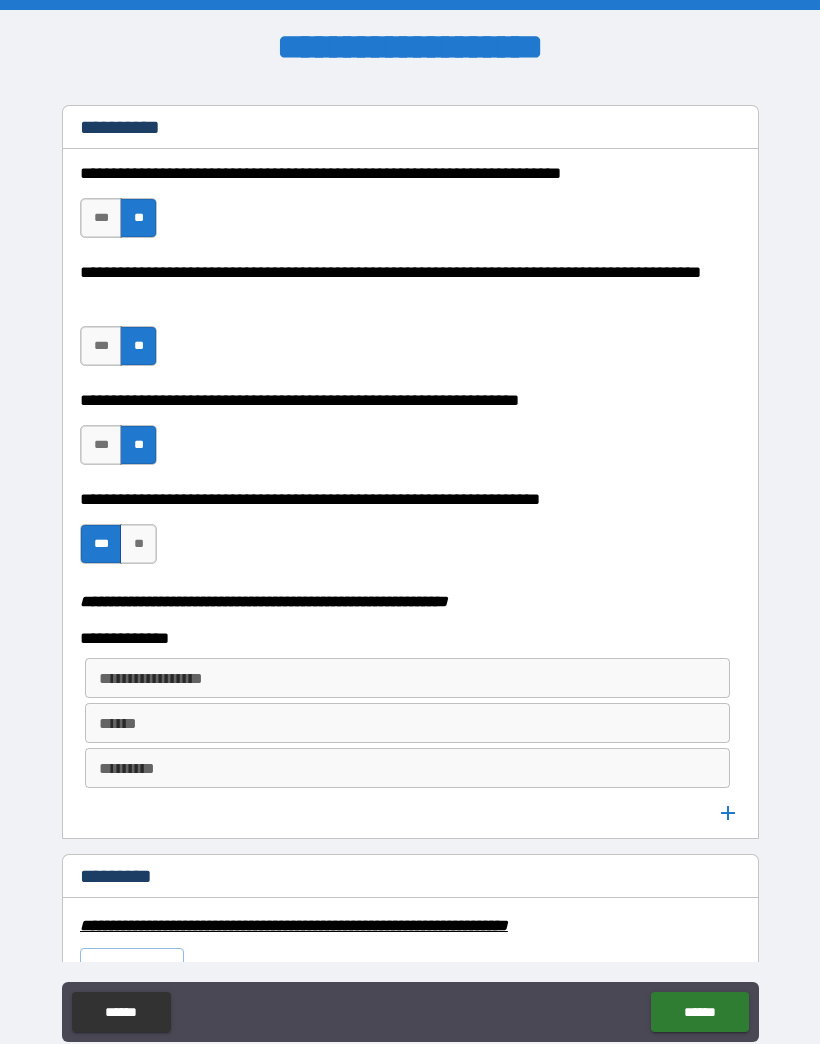 click on "**********" at bounding box center [406, 678] 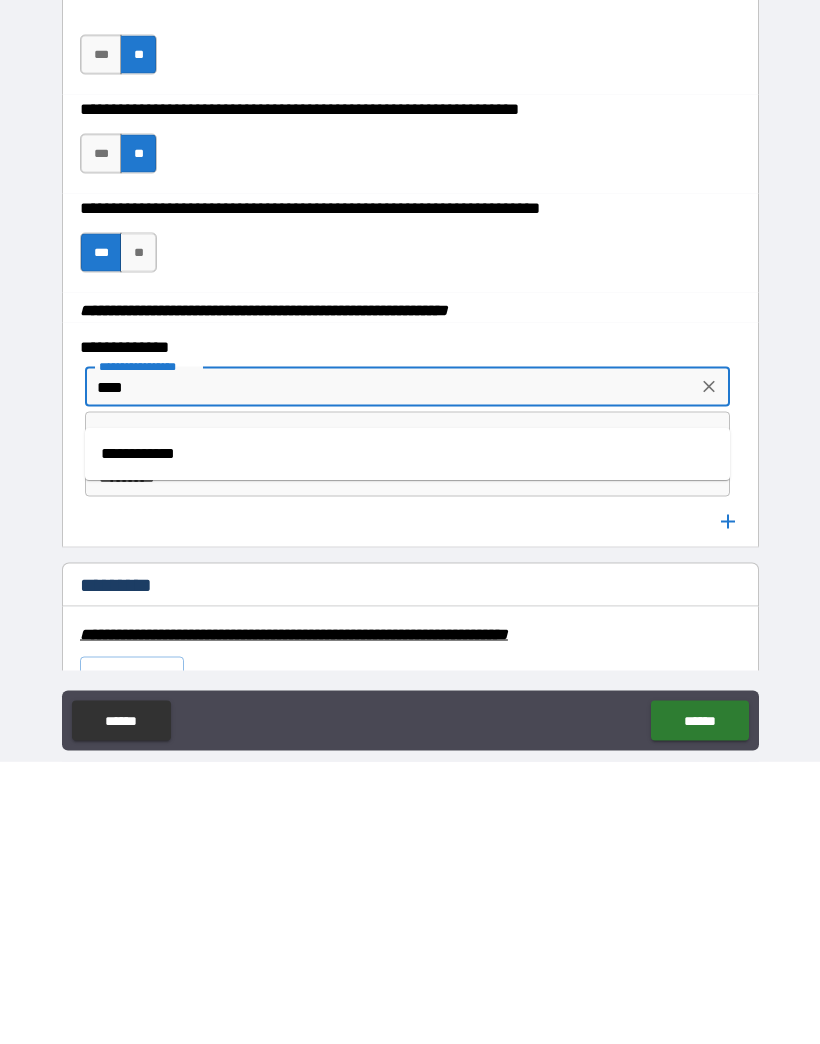 click on "**********" at bounding box center (407, 737) 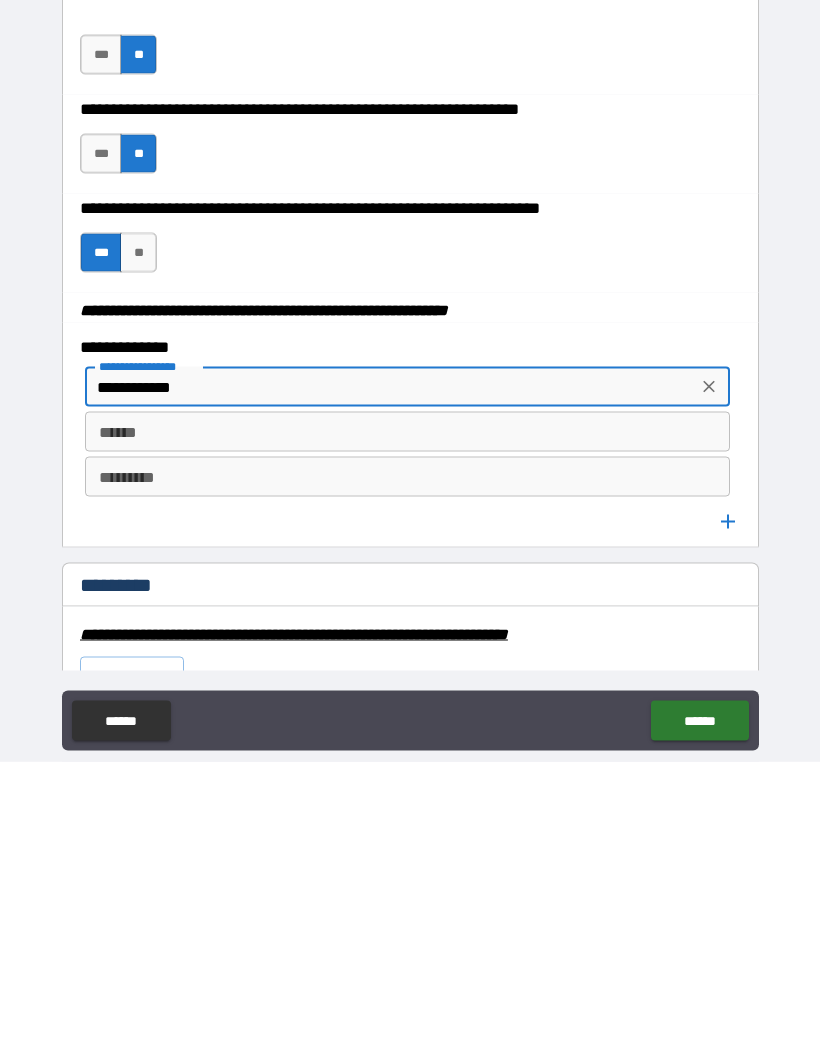 click on "******" at bounding box center [407, 714] 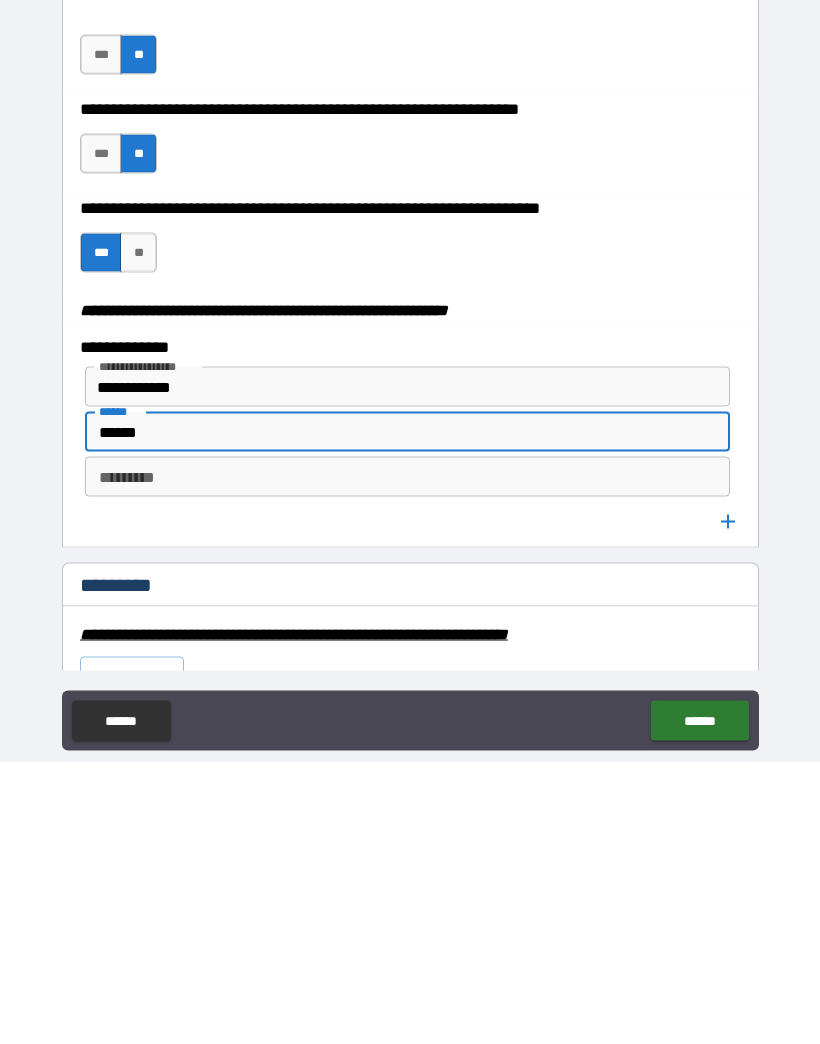 type on "******" 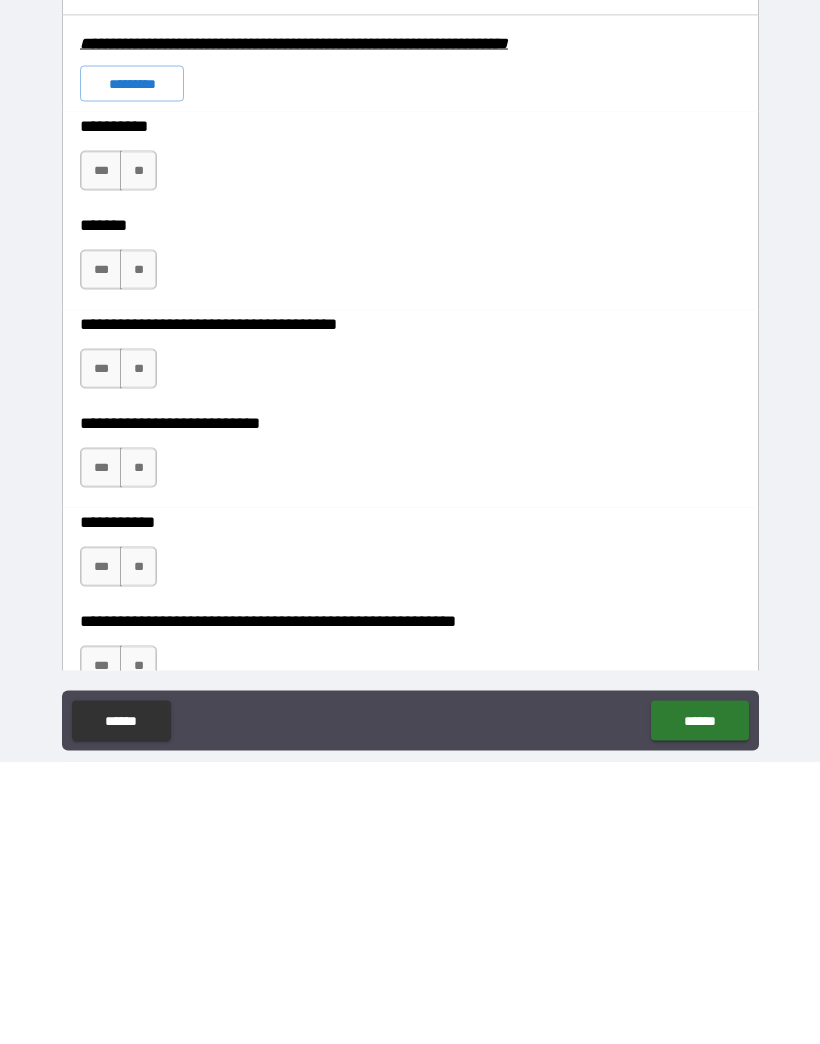 scroll, scrollTop: 2819, scrollLeft: 0, axis: vertical 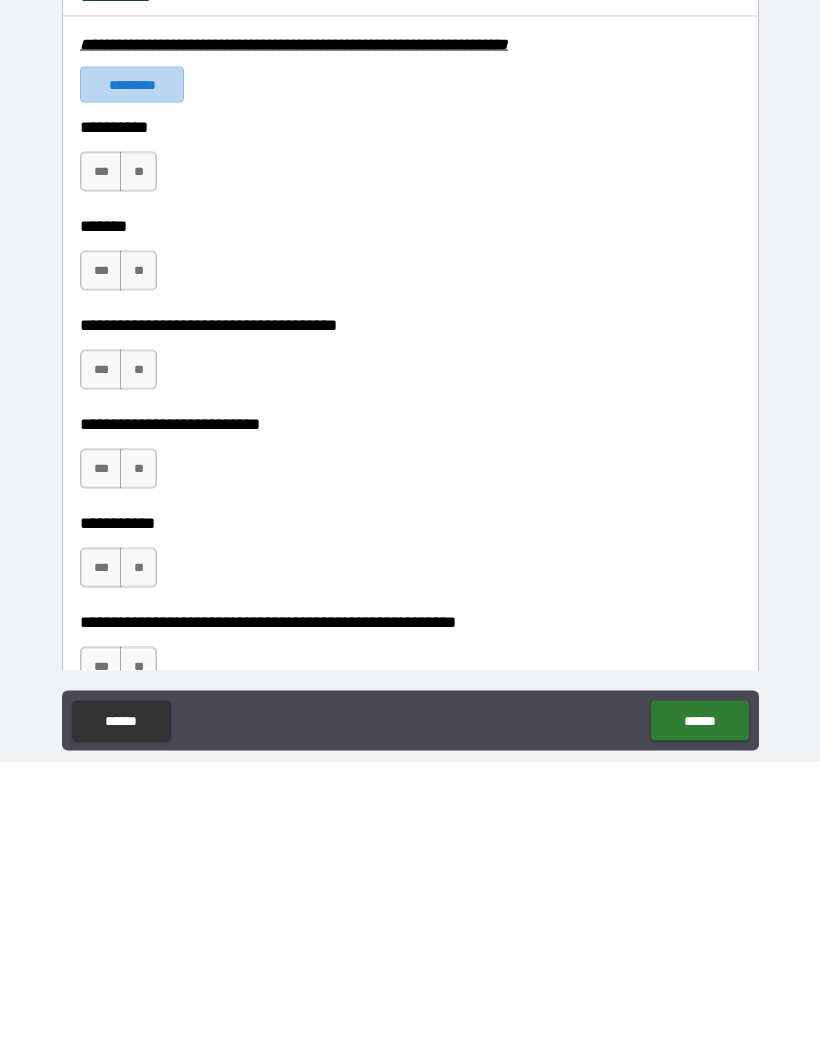 type on "*****" 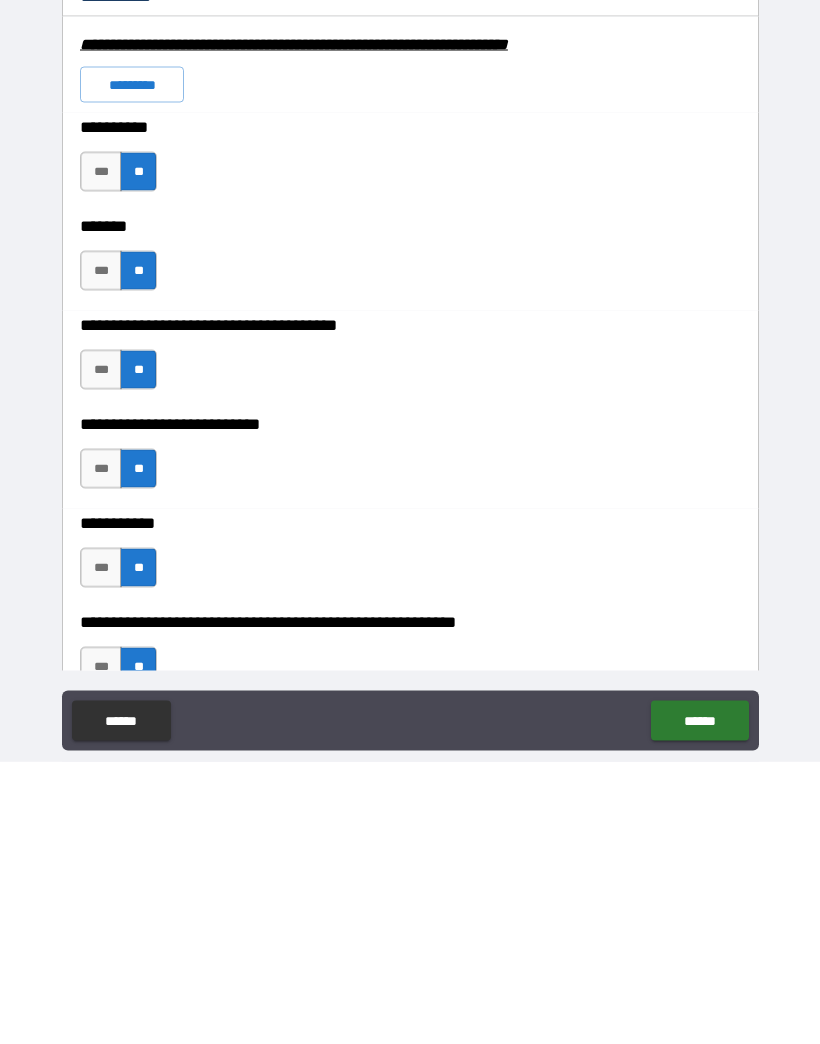 scroll, scrollTop: 90, scrollLeft: 0, axis: vertical 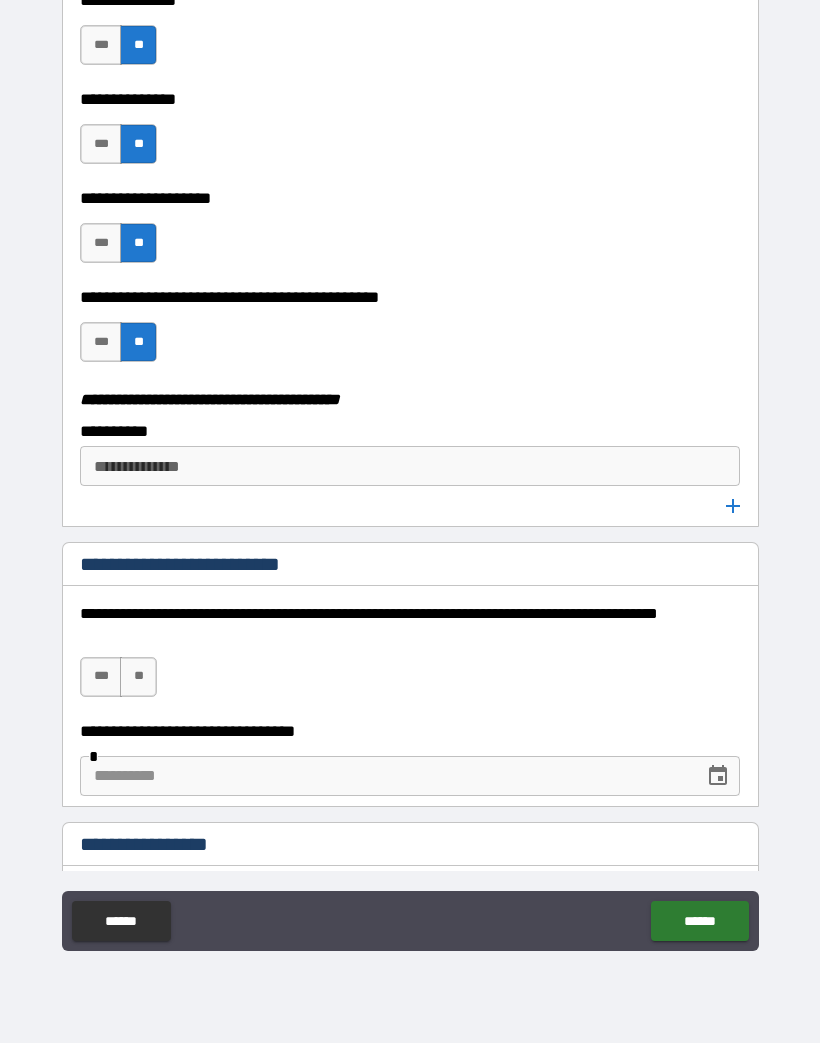 click on "**********" at bounding box center (408, 467) 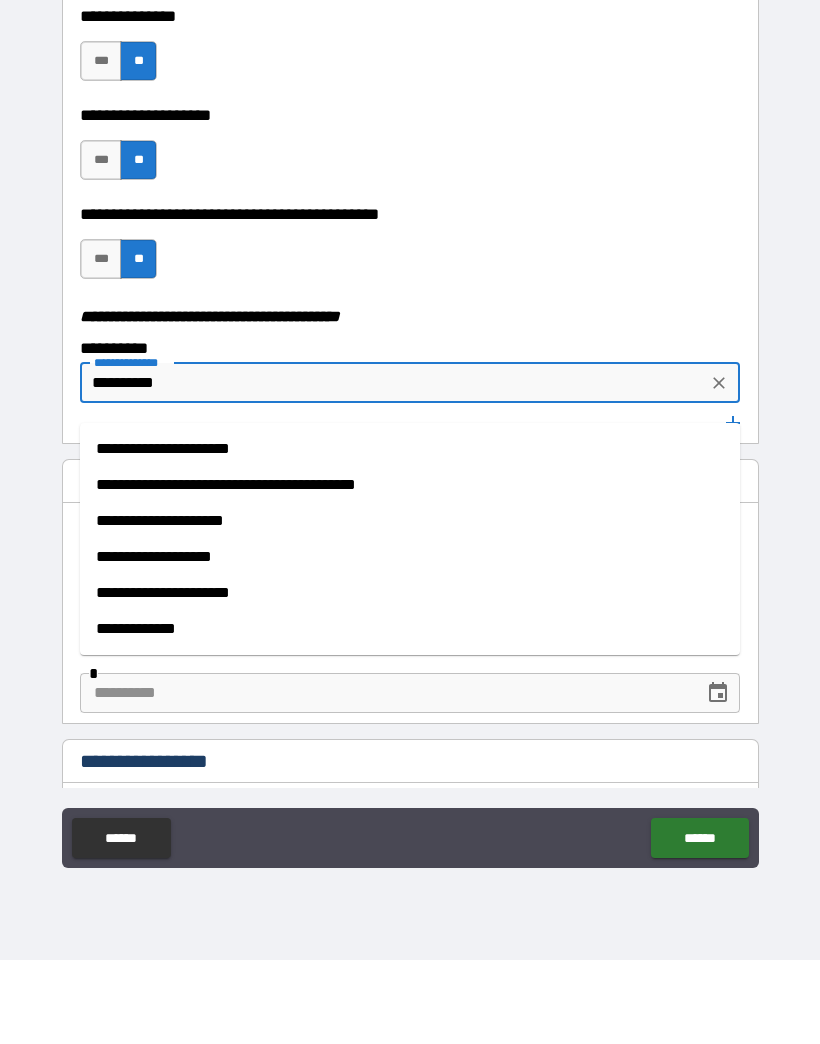 type on "**********" 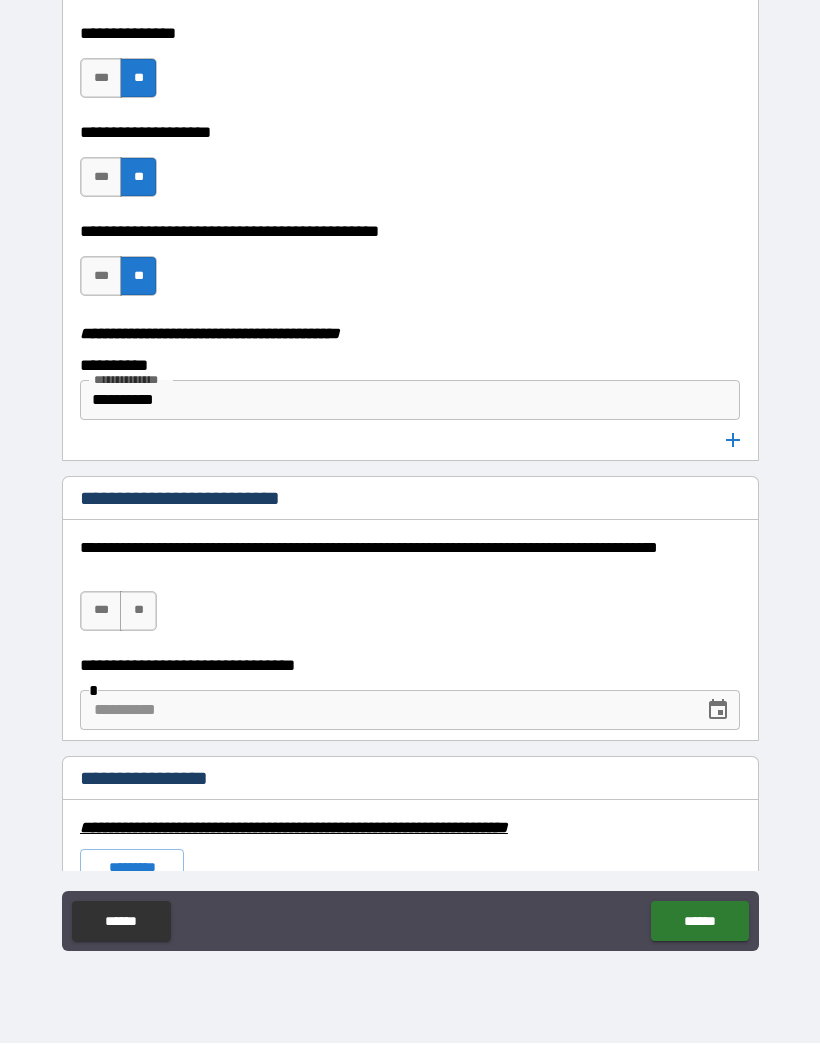 scroll, scrollTop: 3808, scrollLeft: 0, axis: vertical 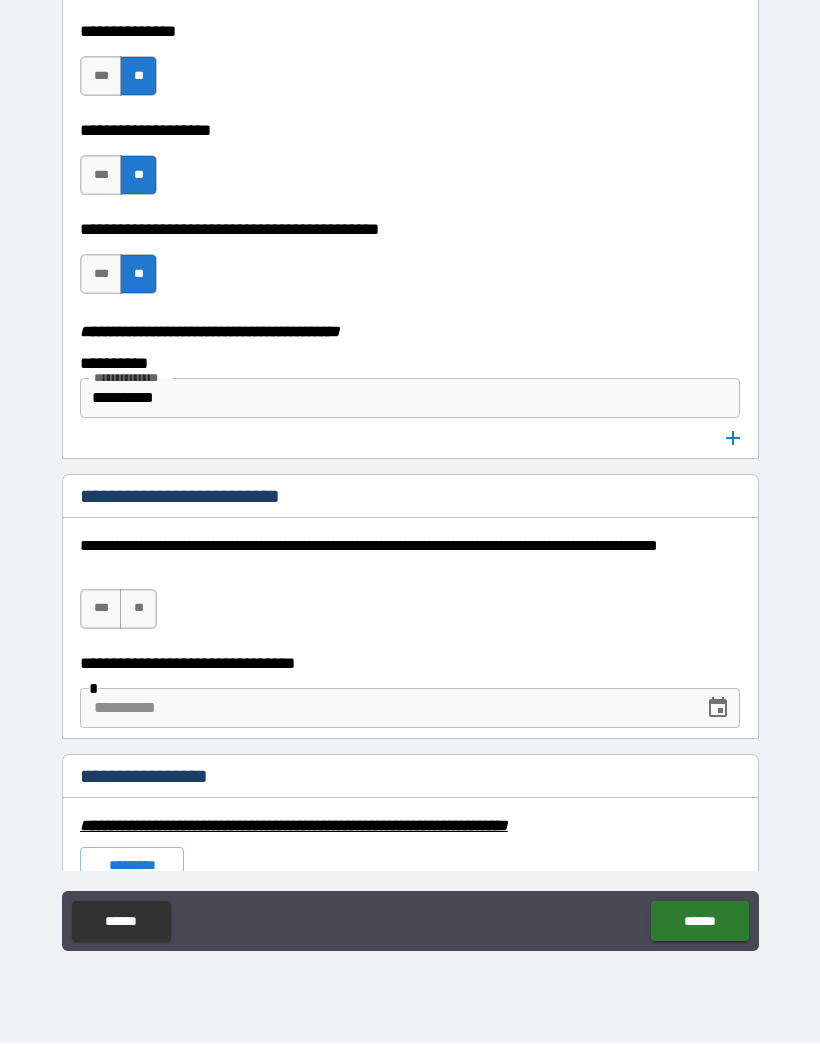 click on "**" at bounding box center (138, 610) 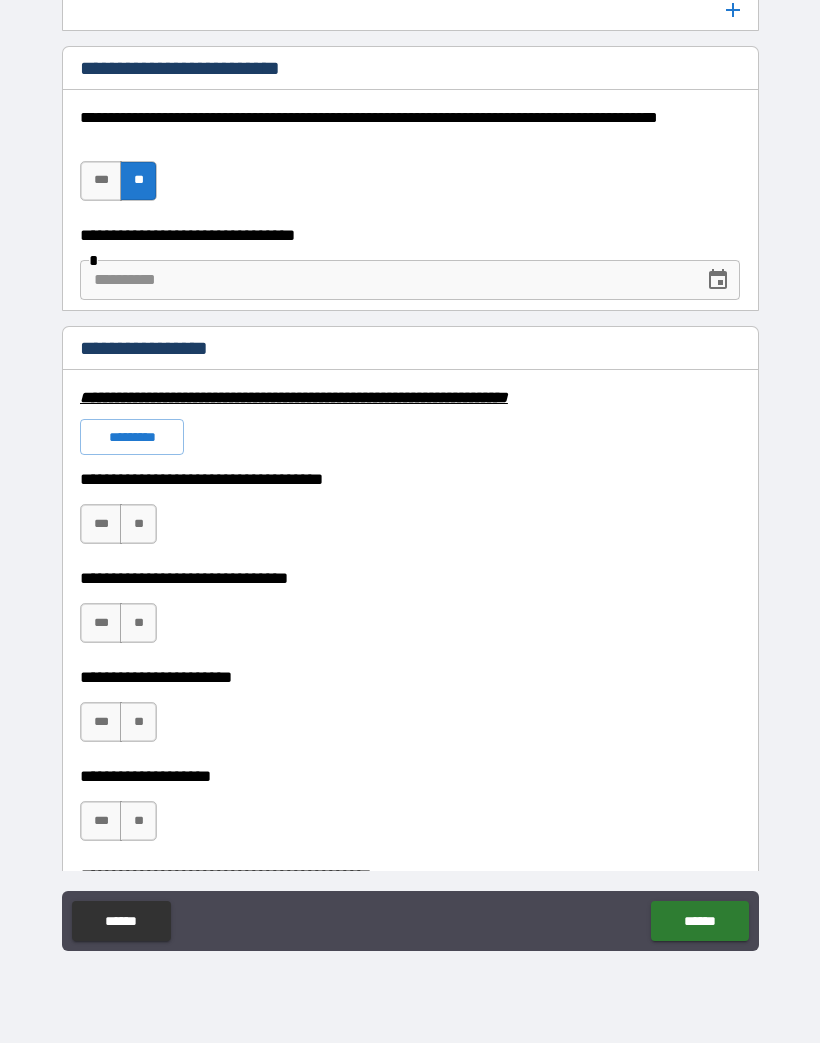 scroll, scrollTop: 4238, scrollLeft: 0, axis: vertical 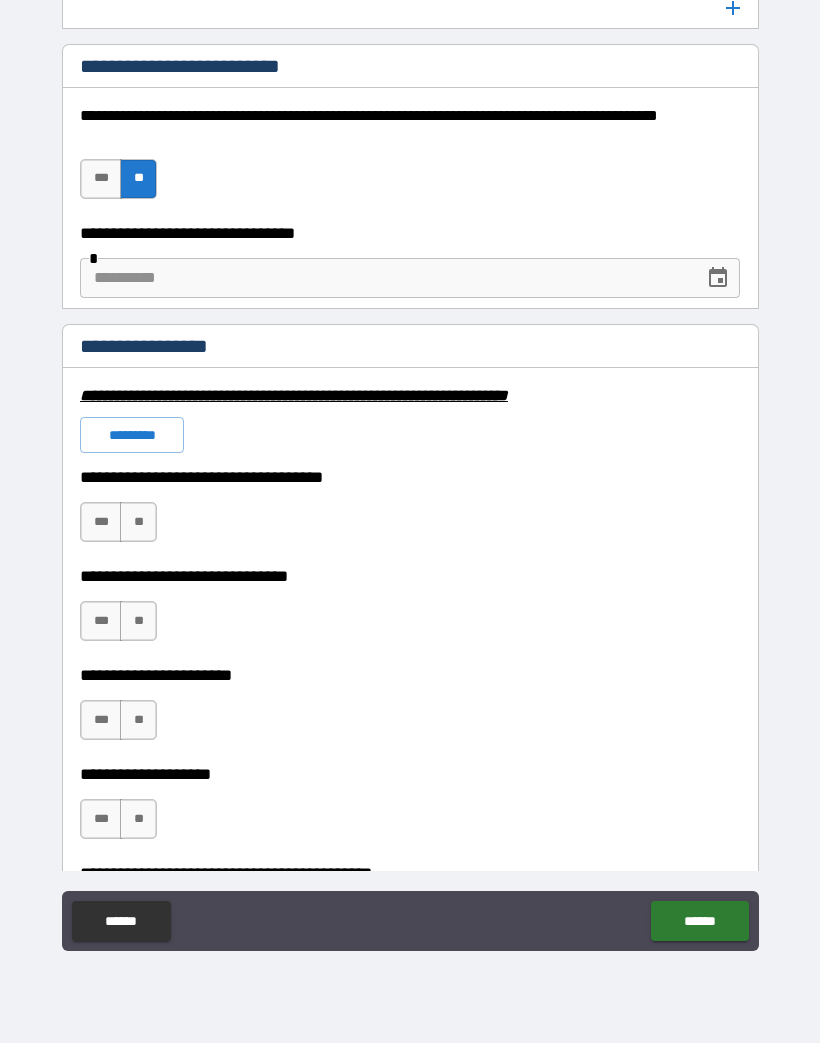 click on "**" at bounding box center [138, 523] 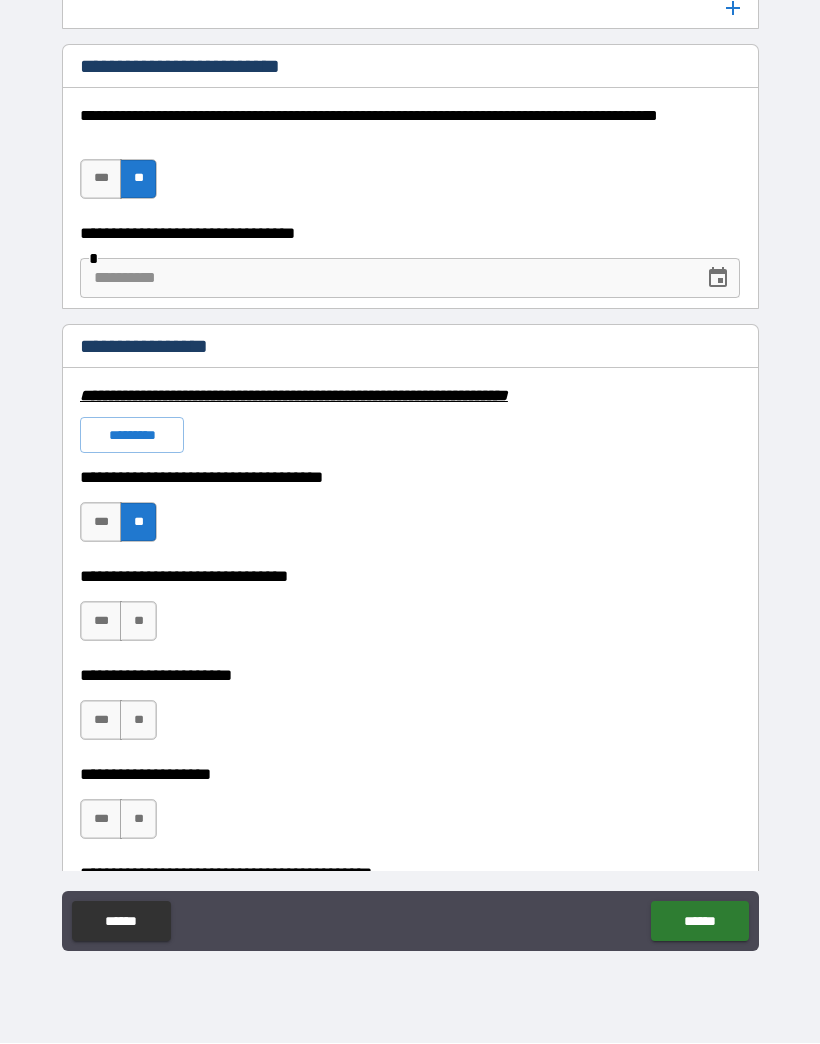 click on "**" at bounding box center (138, 622) 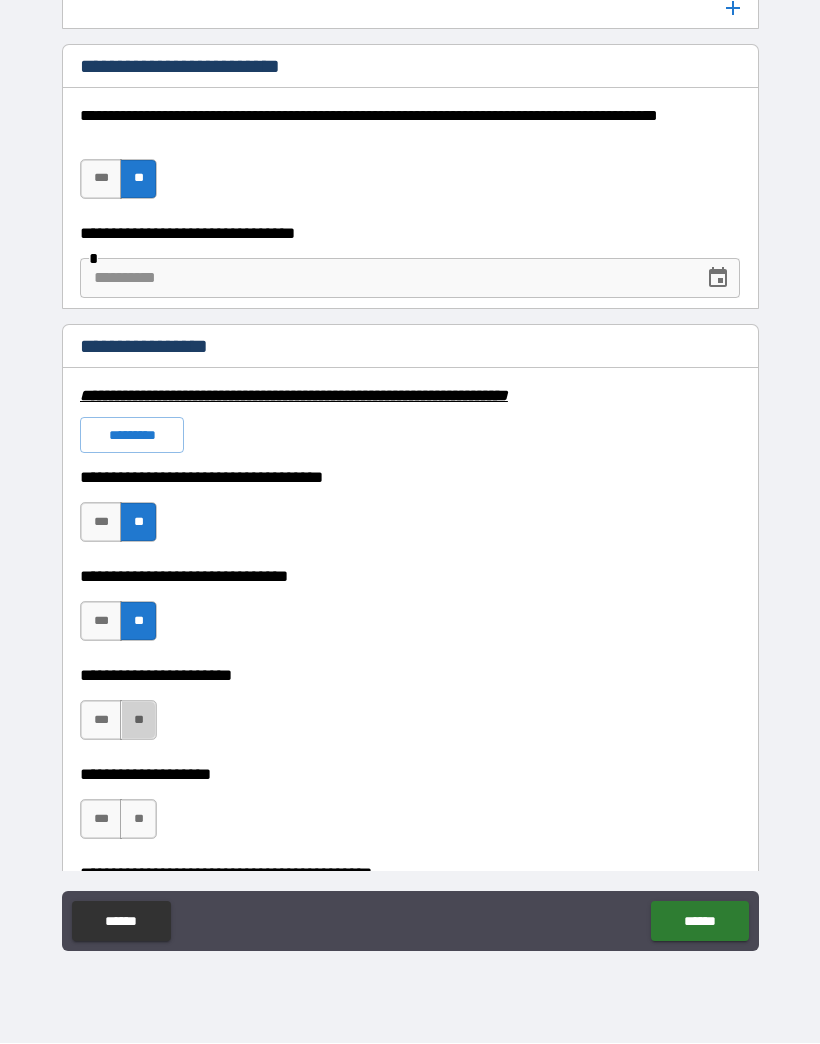 click on "**" at bounding box center (138, 721) 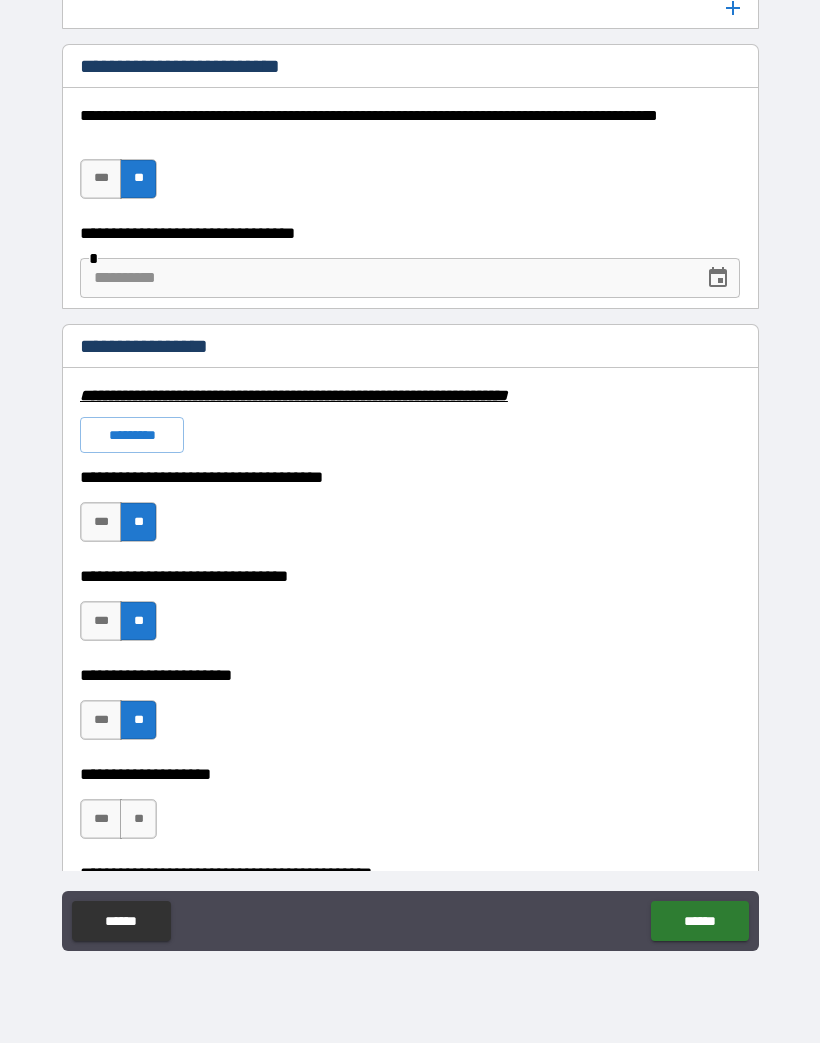 click on "*********" at bounding box center [132, 436] 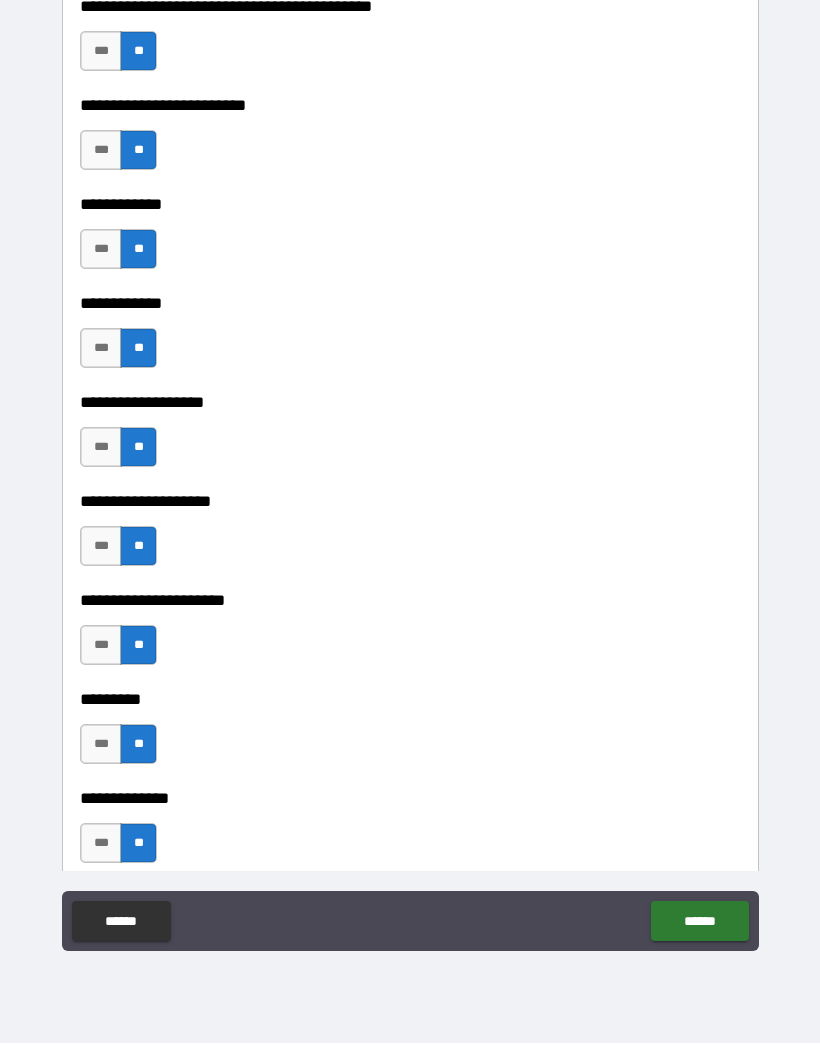 scroll, scrollTop: 5071, scrollLeft: 0, axis: vertical 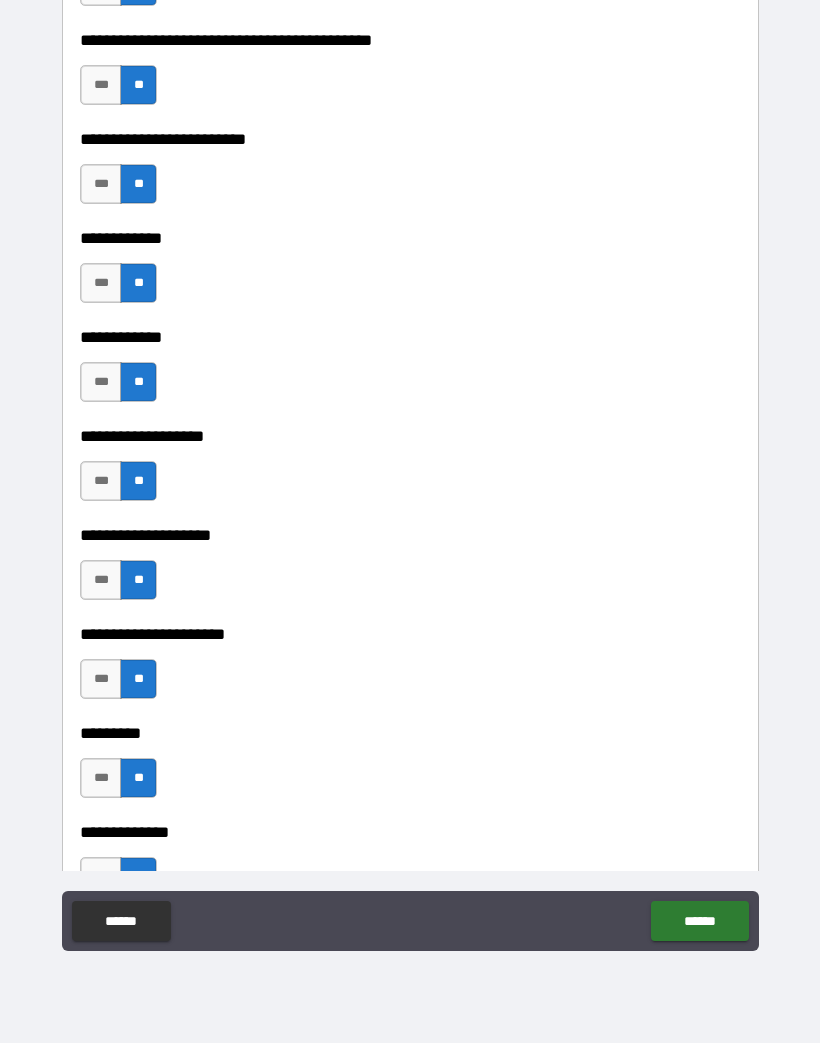 click on "***" at bounding box center [101, 383] 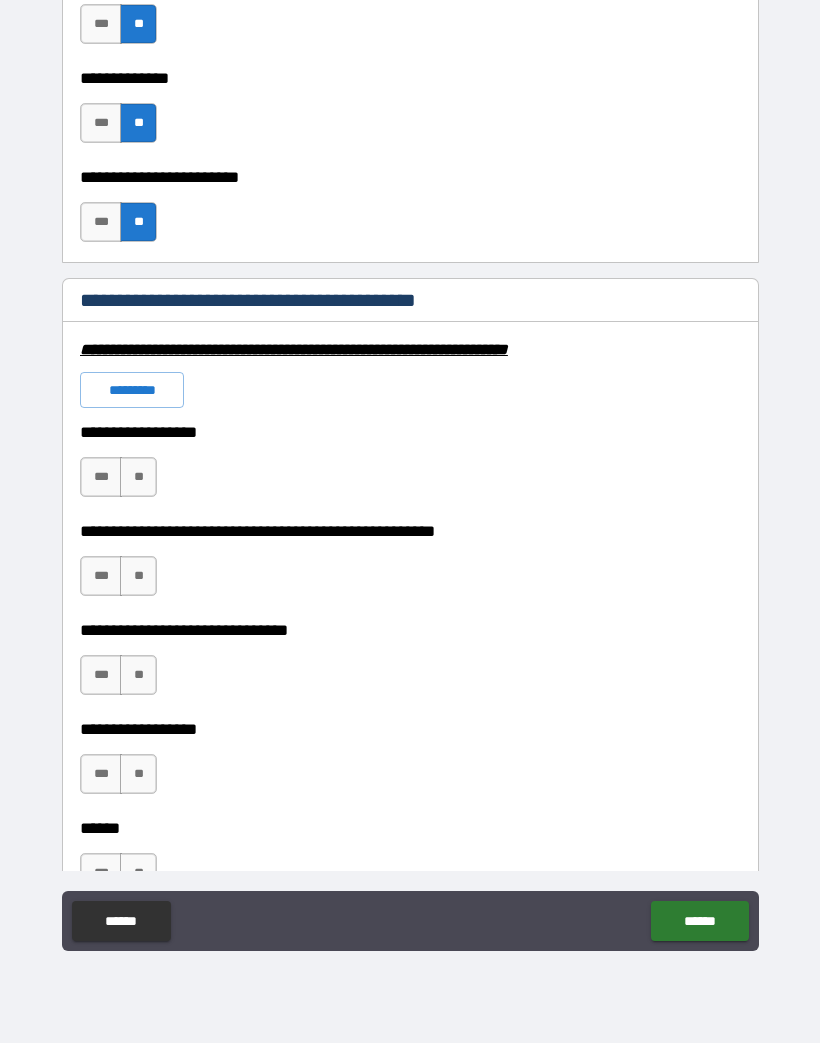 scroll, scrollTop: 5829, scrollLeft: 0, axis: vertical 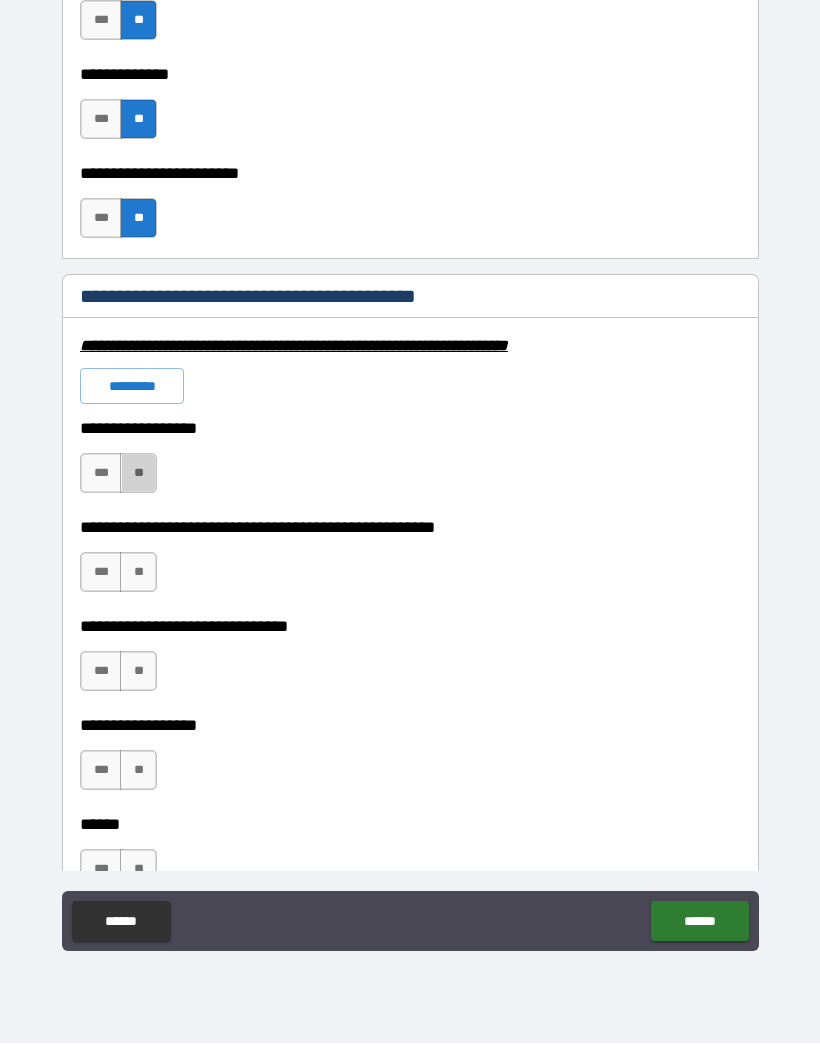 click on "**" at bounding box center [138, 474] 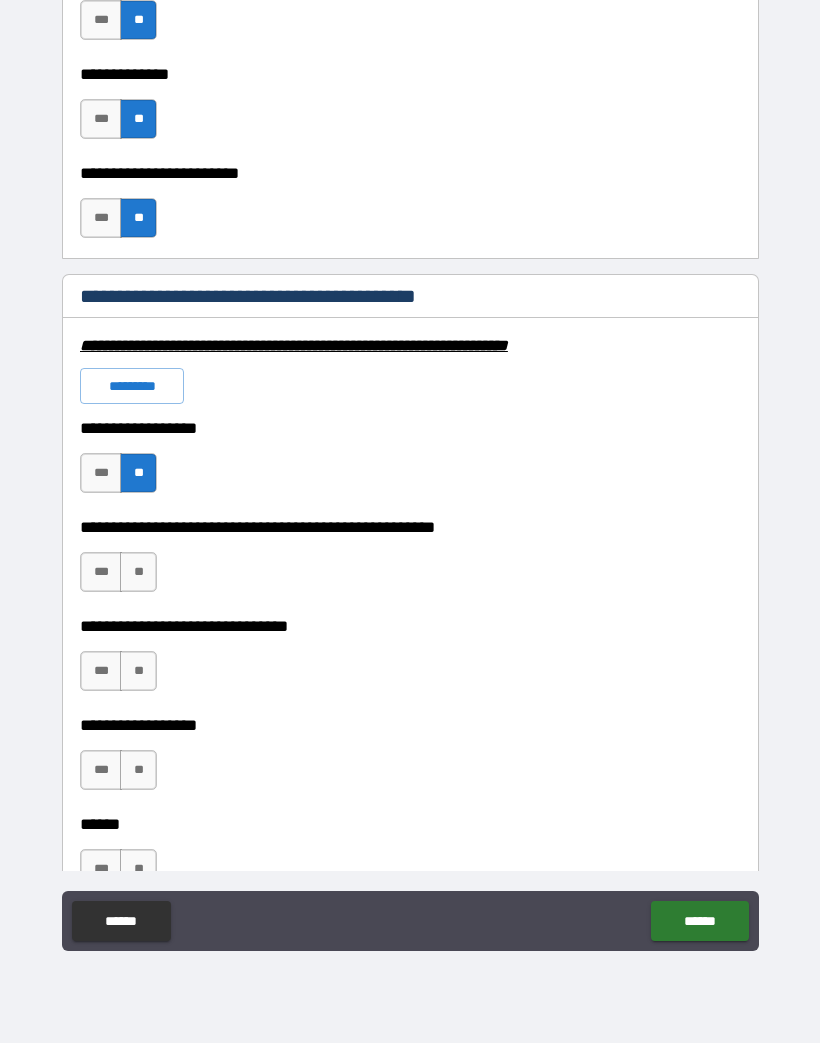 click on "**" at bounding box center [138, 573] 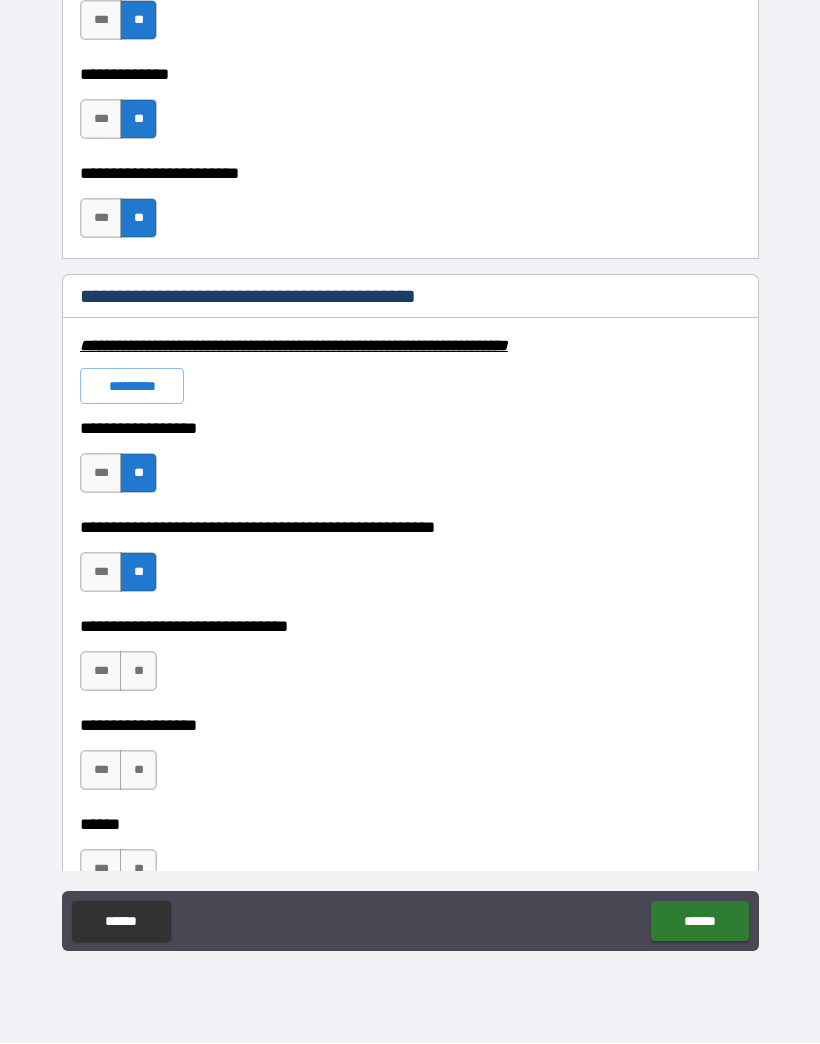 click on "**" at bounding box center [138, 672] 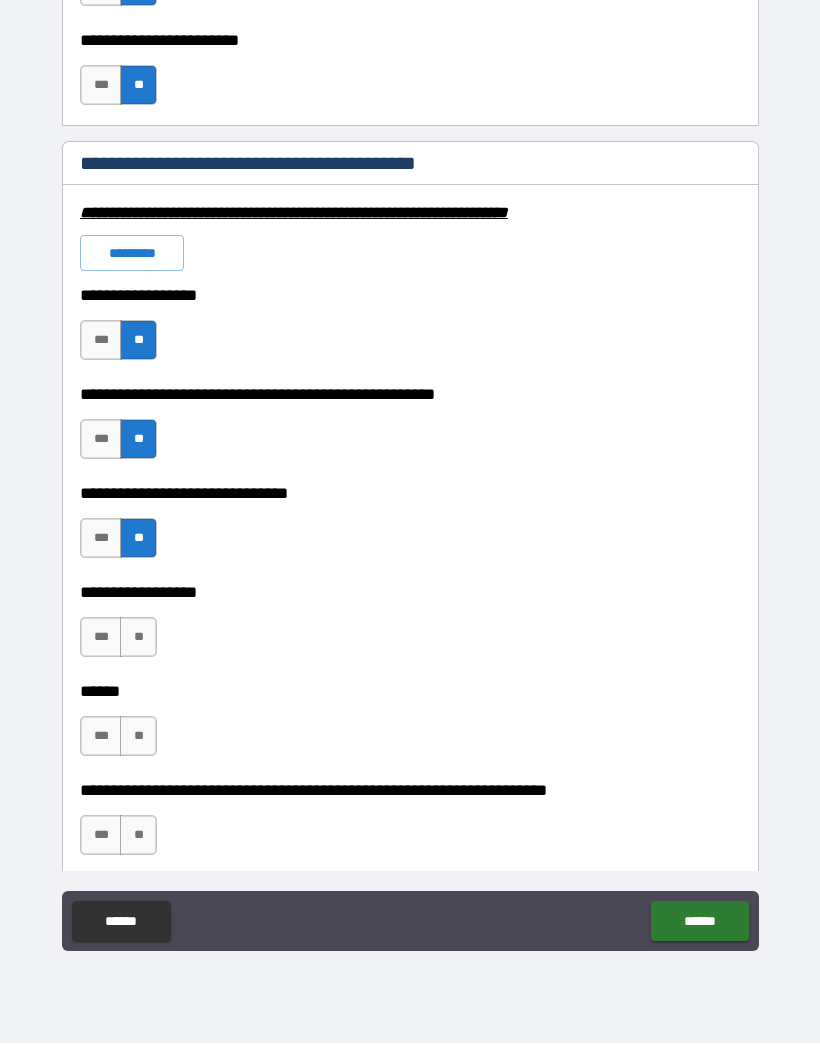 scroll, scrollTop: 5976, scrollLeft: 0, axis: vertical 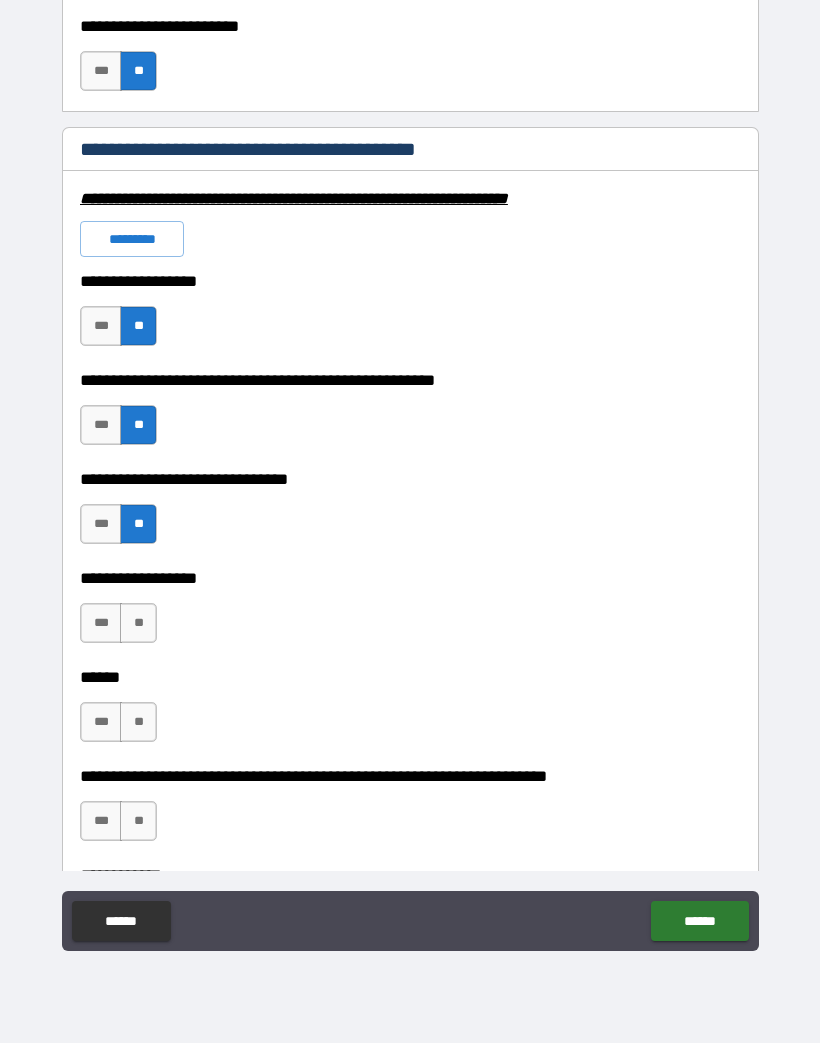 click on "**" at bounding box center (138, 624) 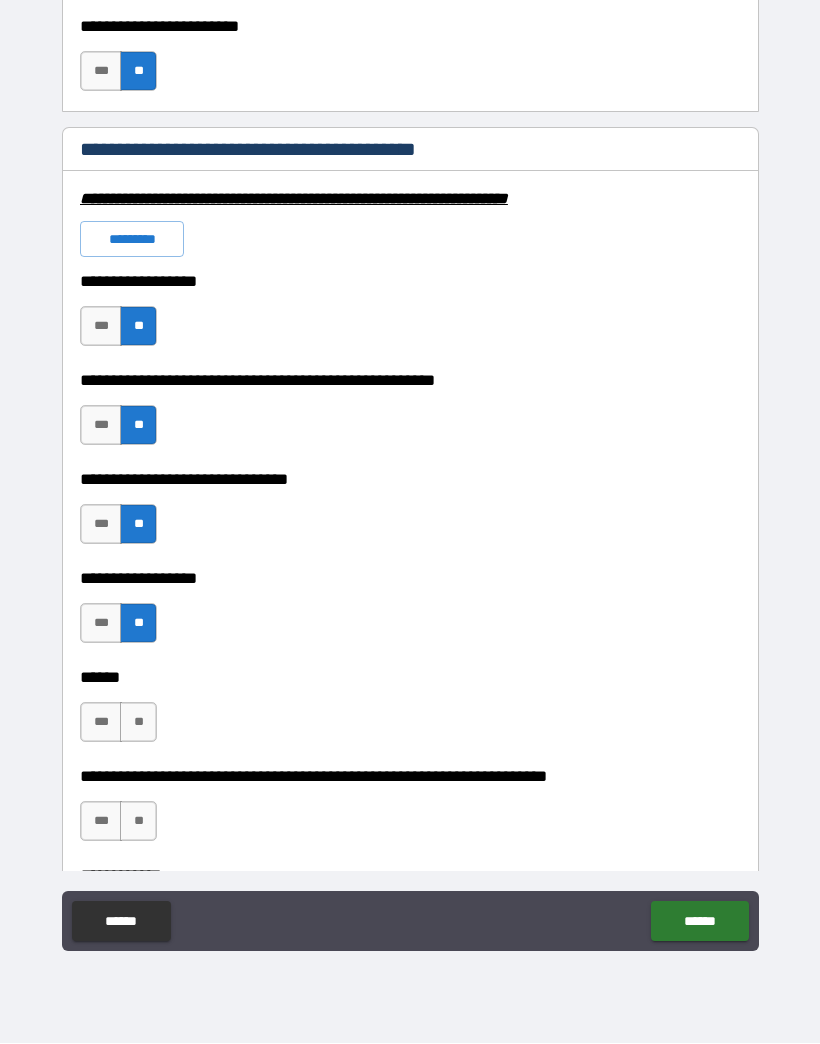 click on "**" at bounding box center [138, 723] 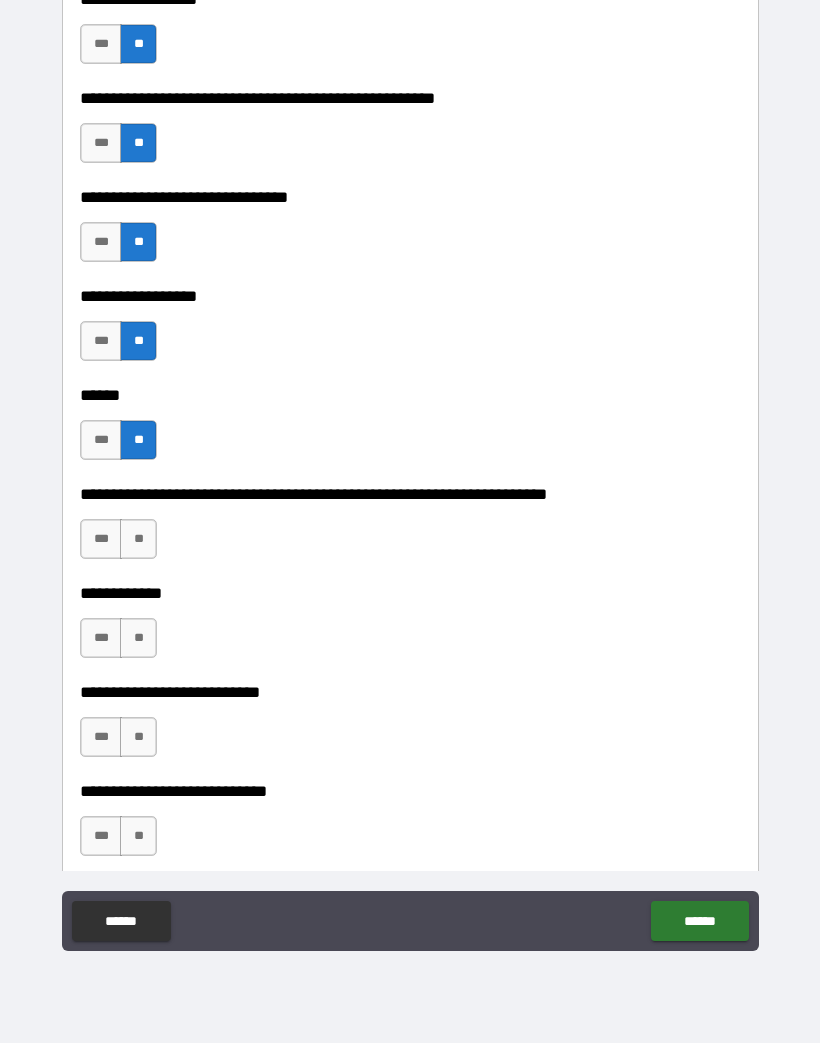 scroll, scrollTop: 6264, scrollLeft: 0, axis: vertical 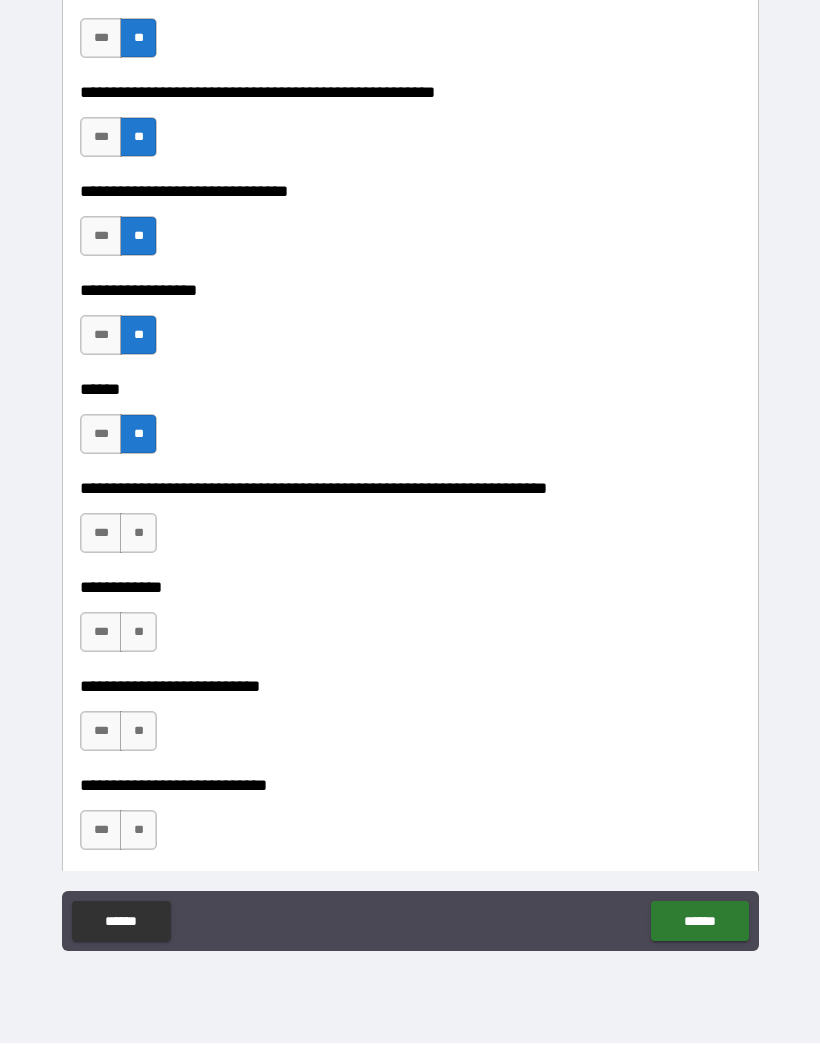 click on "**" at bounding box center (138, 534) 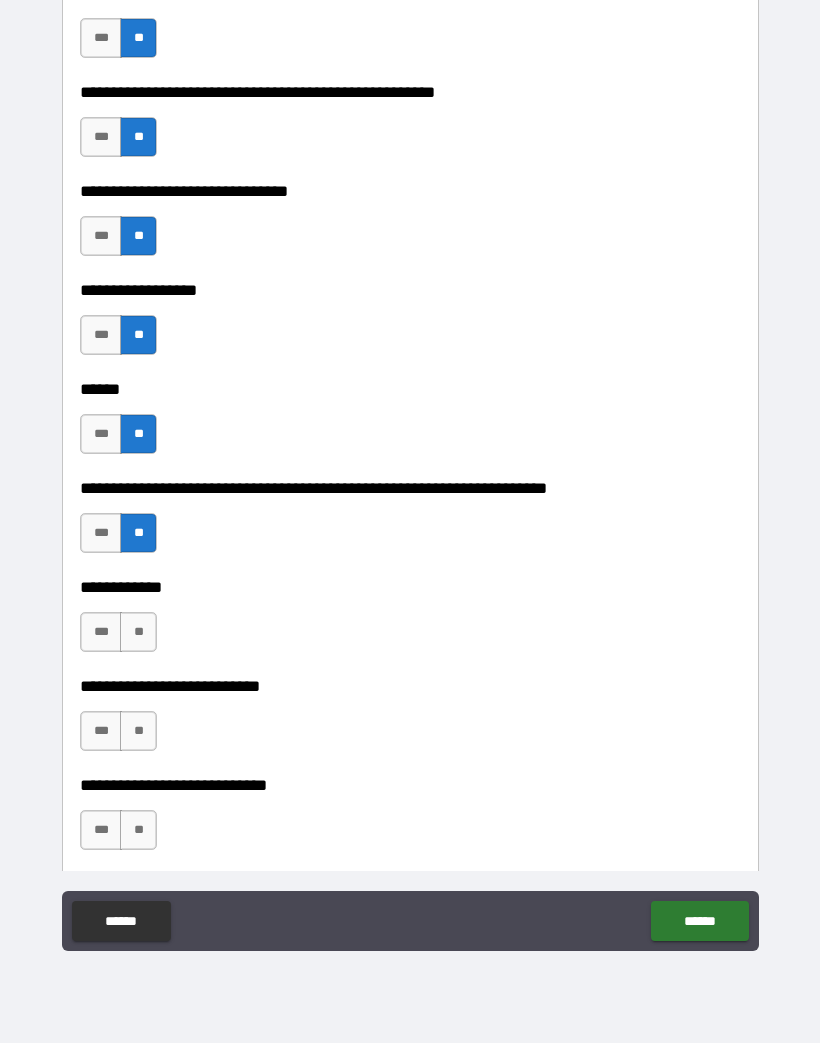 click on "**" at bounding box center (138, 633) 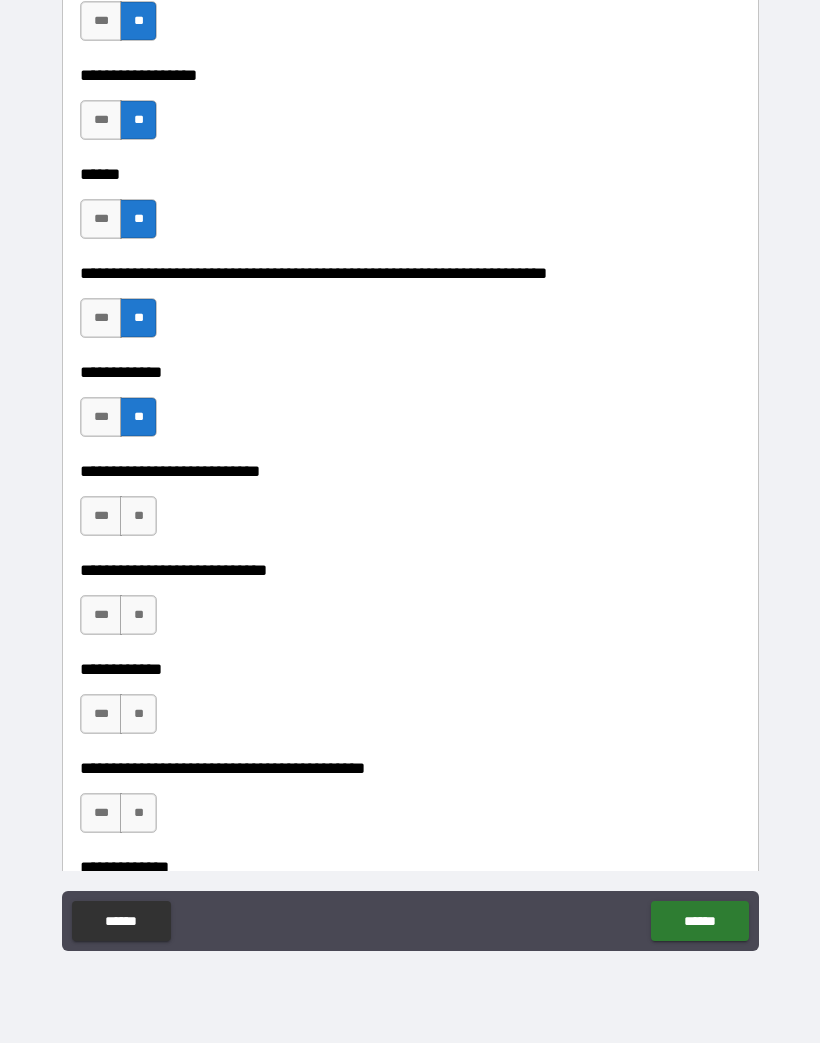 scroll, scrollTop: 6506, scrollLeft: 0, axis: vertical 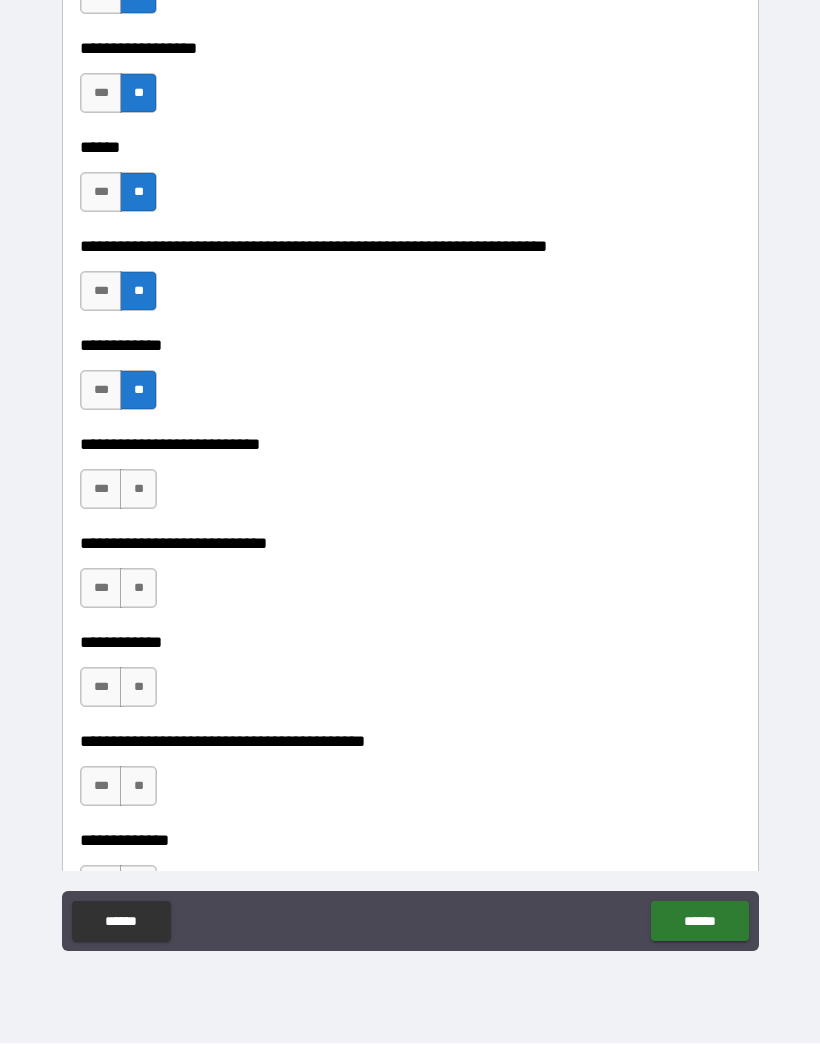 click on "**" at bounding box center (138, 490) 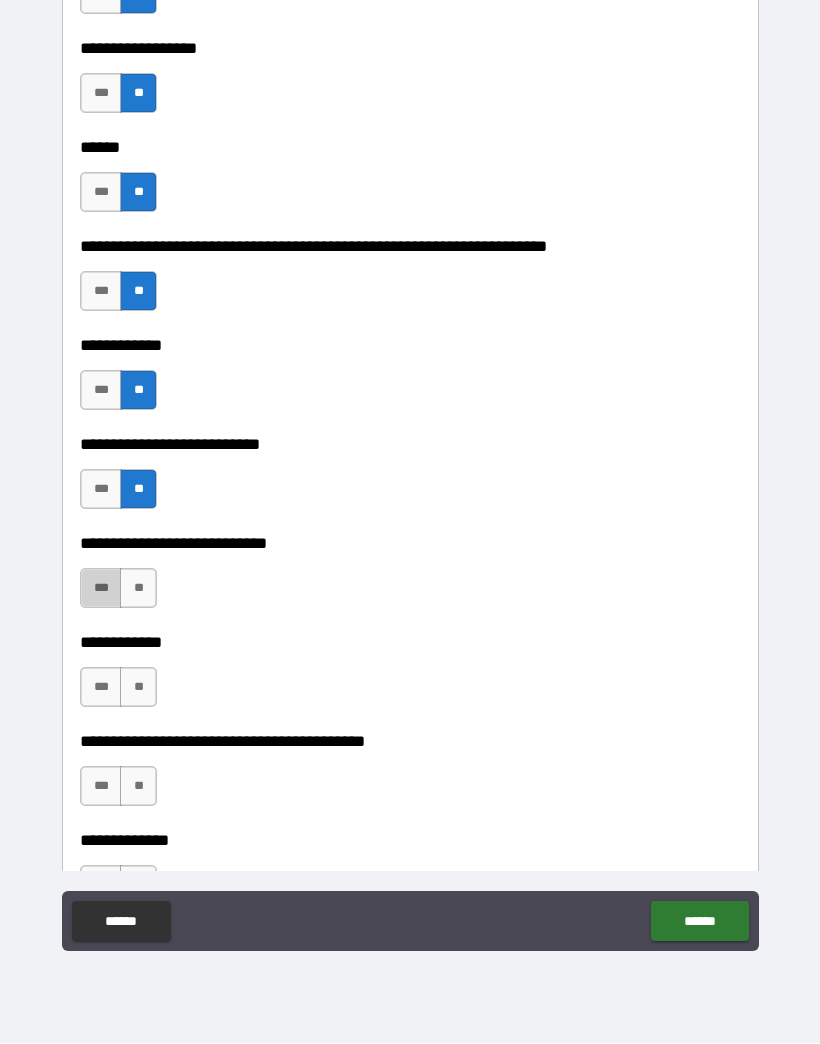 click on "***" at bounding box center (101, 589) 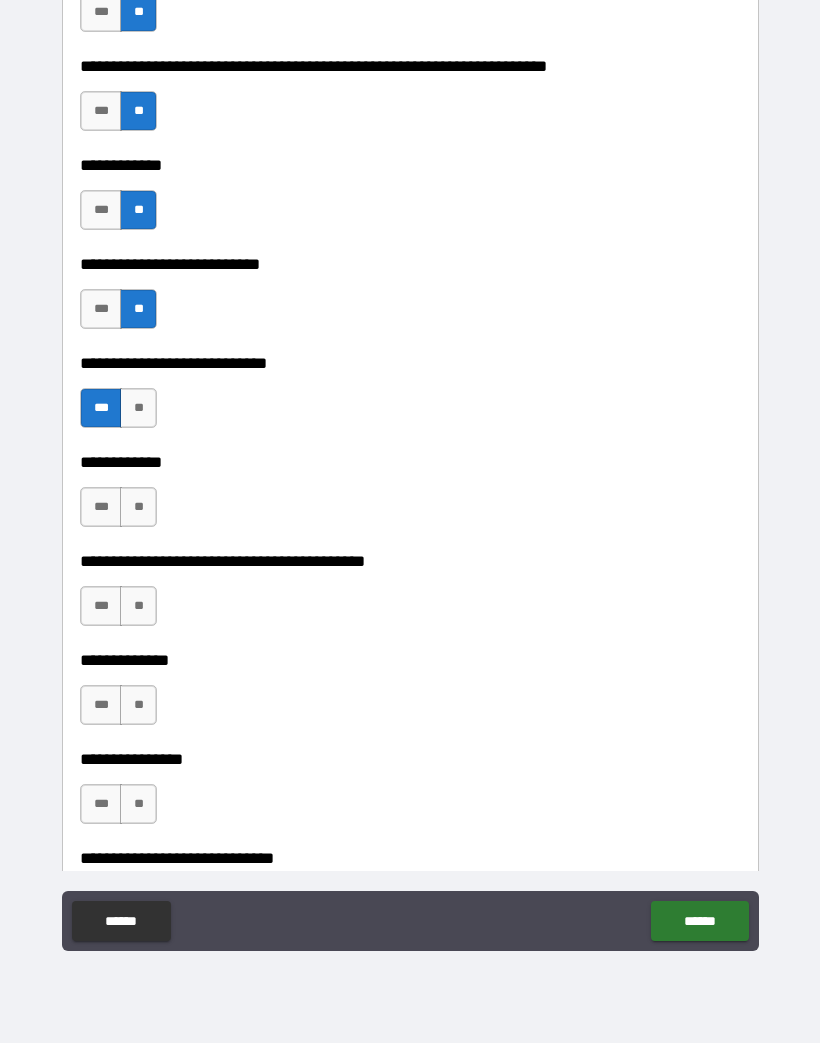 scroll, scrollTop: 6688, scrollLeft: 0, axis: vertical 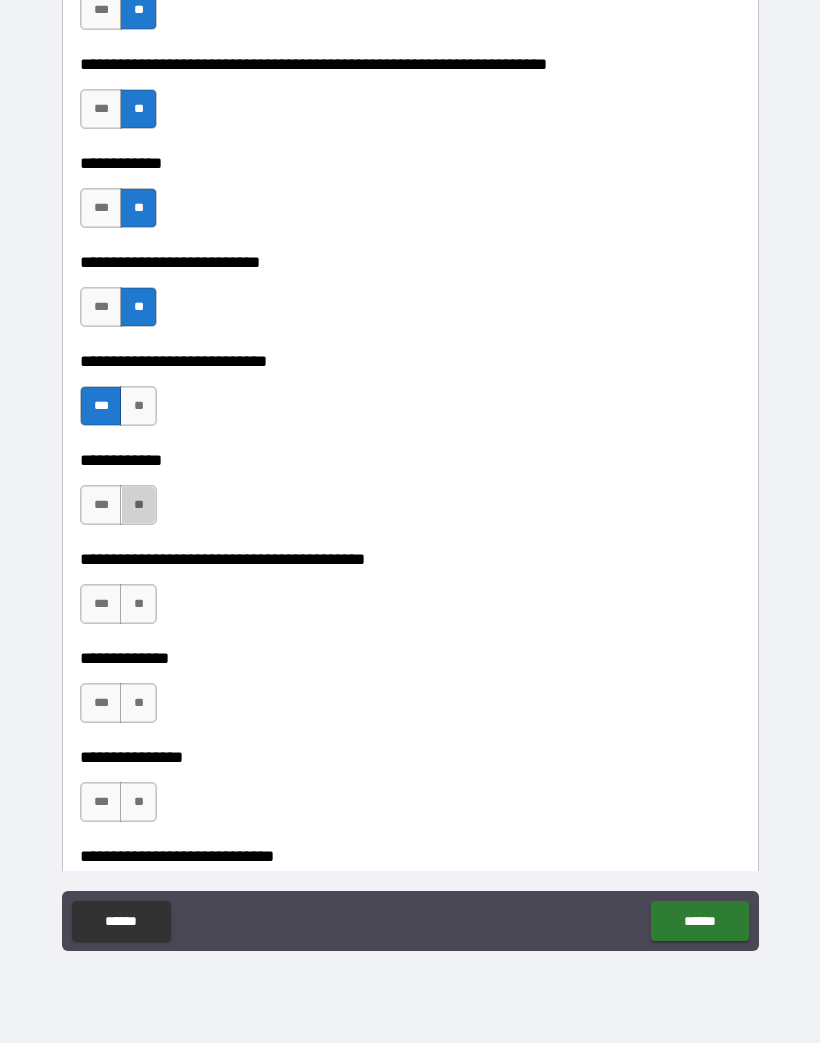 click on "**" at bounding box center [138, 506] 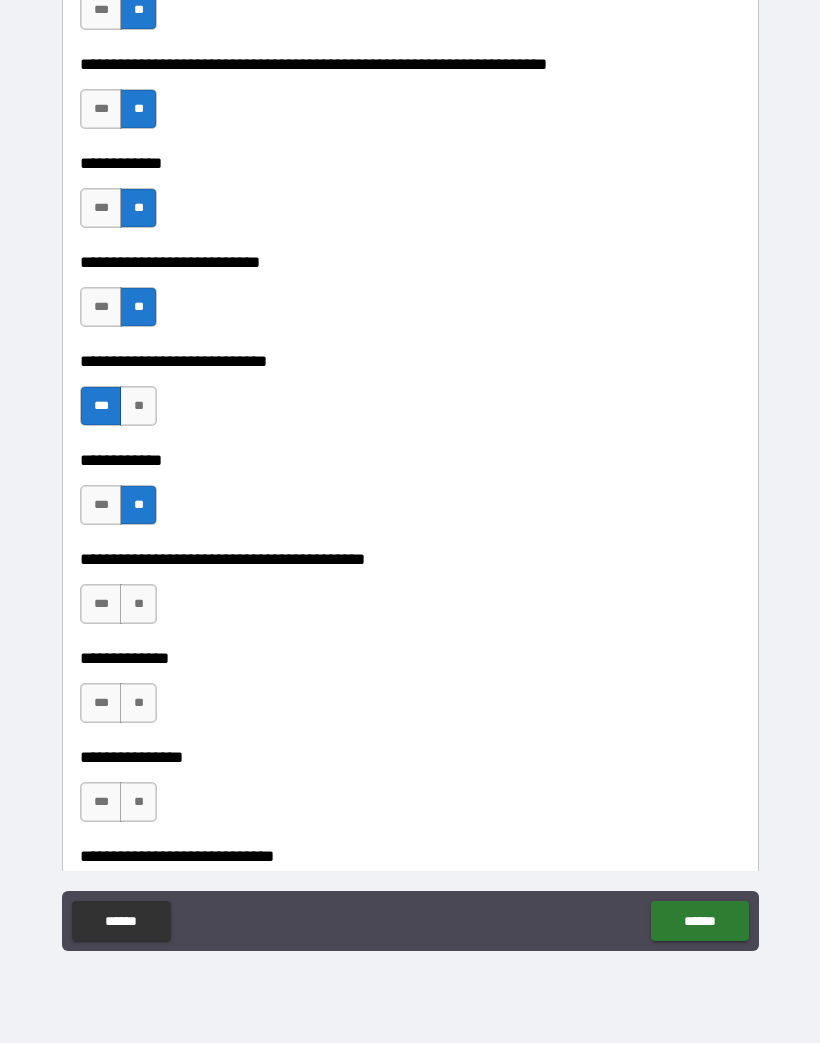 click on "**" at bounding box center [138, 605] 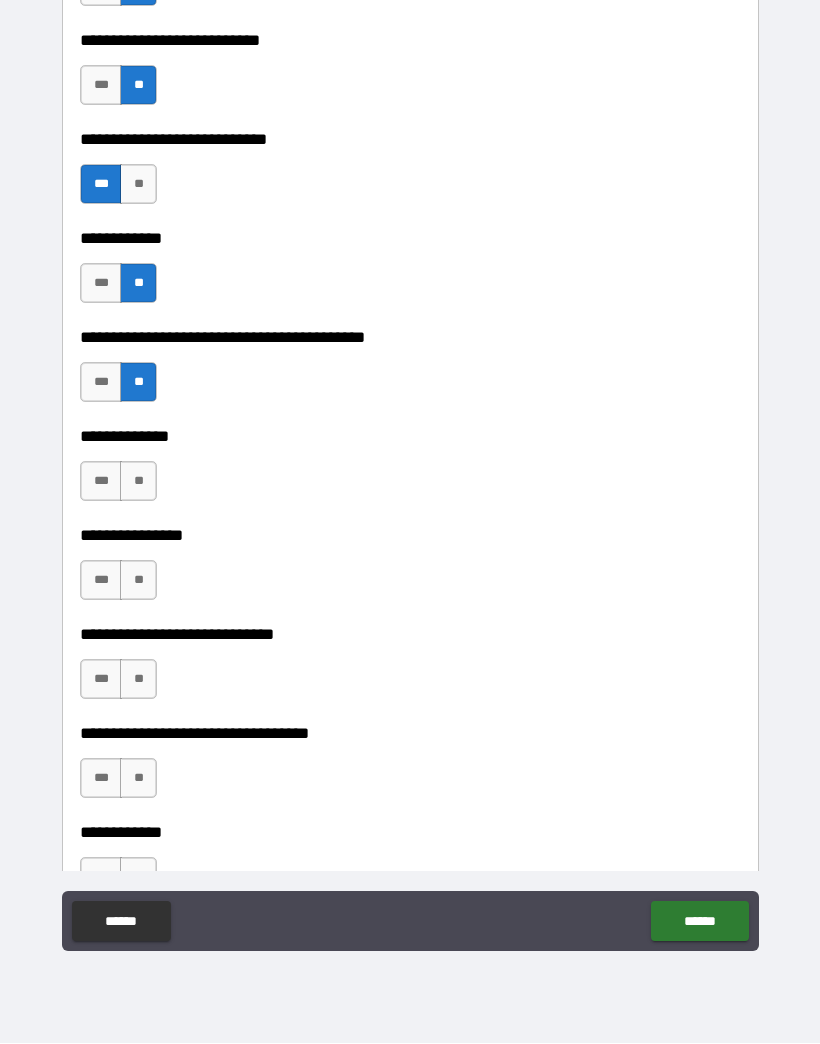 scroll, scrollTop: 6912, scrollLeft: 0, axis: vertical 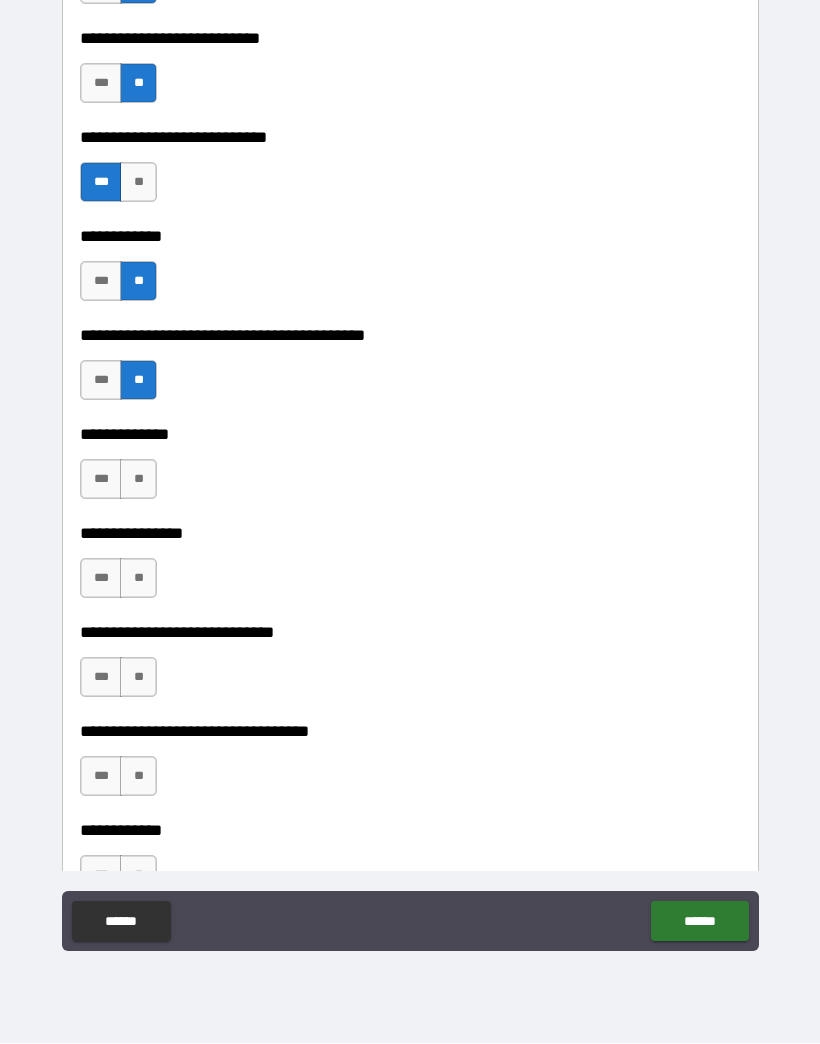click on "**" at bounding box center (138, 480) 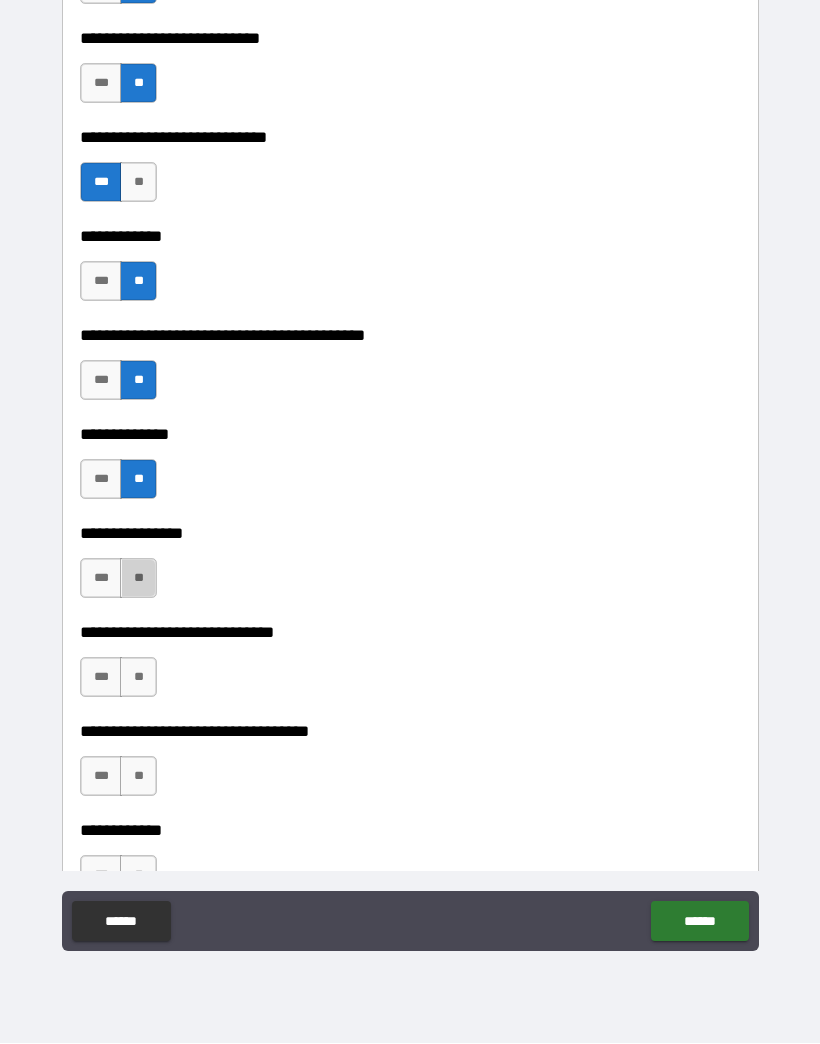 click on "**" at bounding box center [138, 579] 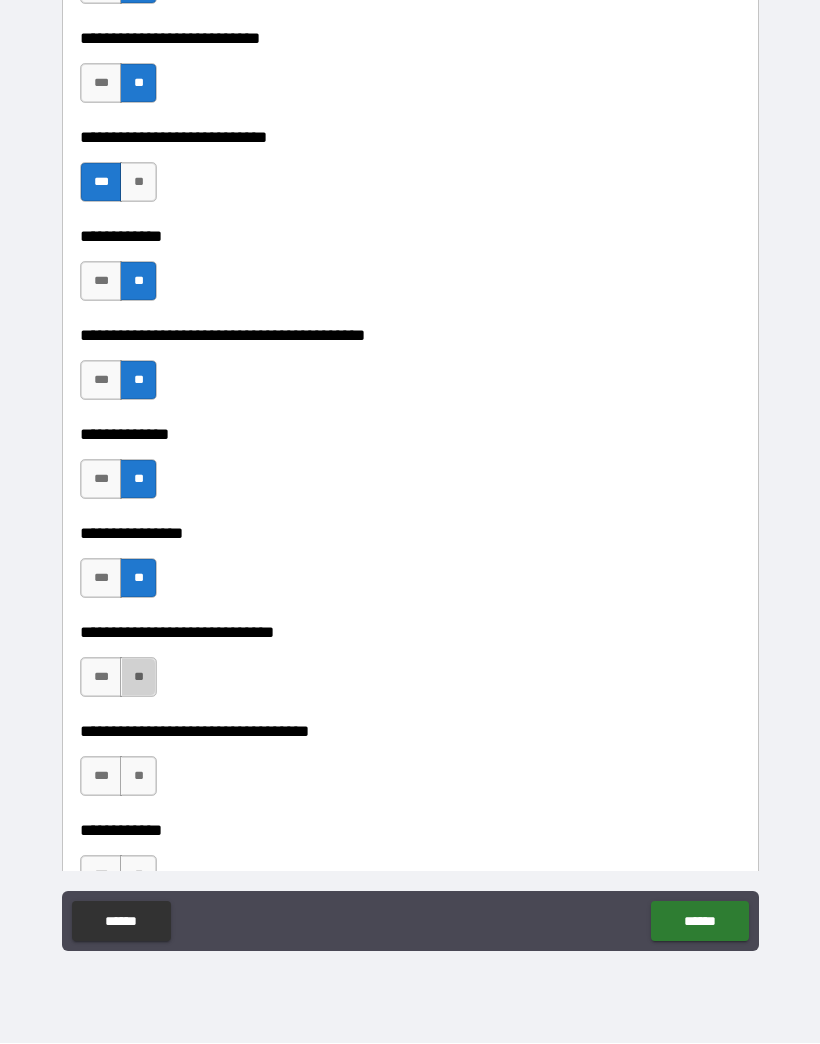 click on "**" at bounding box center (138, 678) 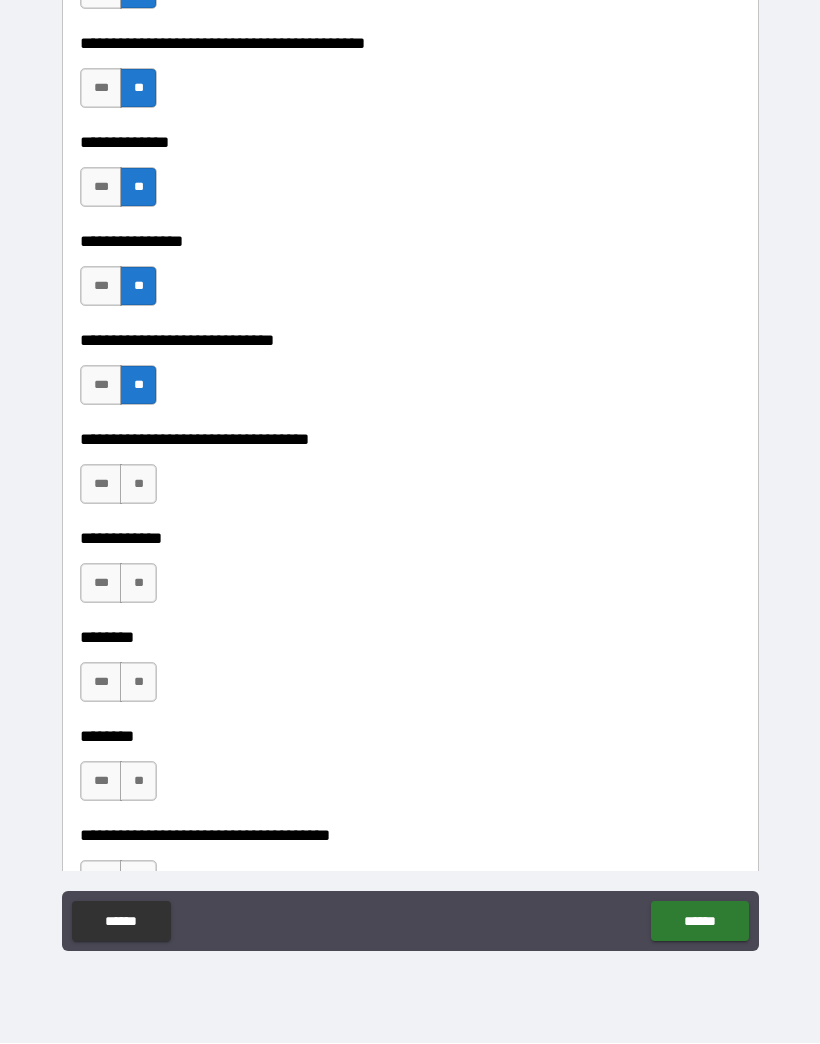 scroll, scrollTop: 7207, scrollLeft: 0, axis: vertical 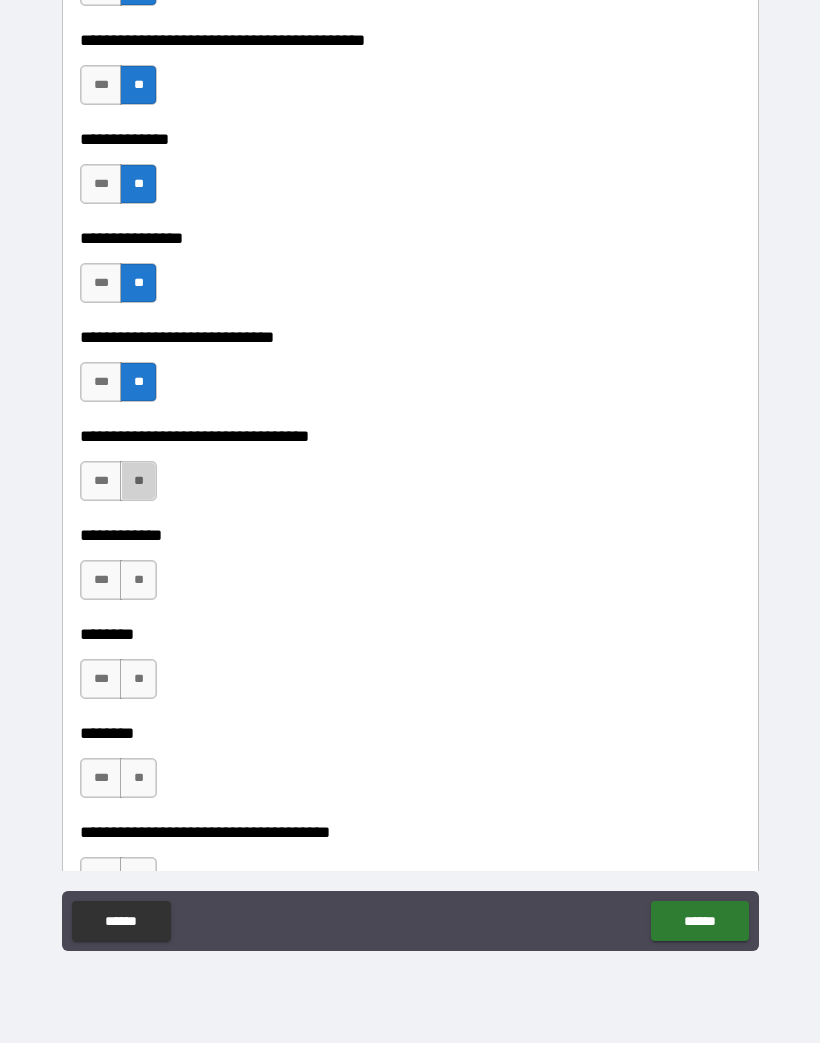 click on "**" at bounding box center [138, 482] 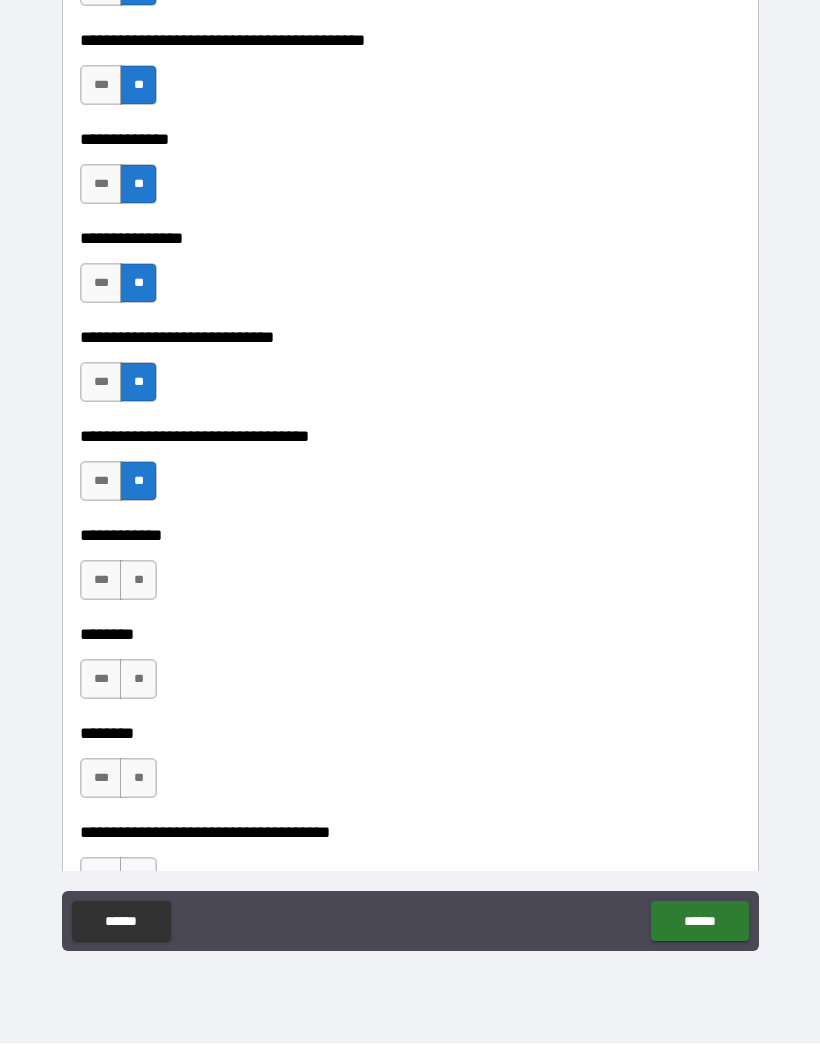 click on "**" at bounding box center [138, 581] 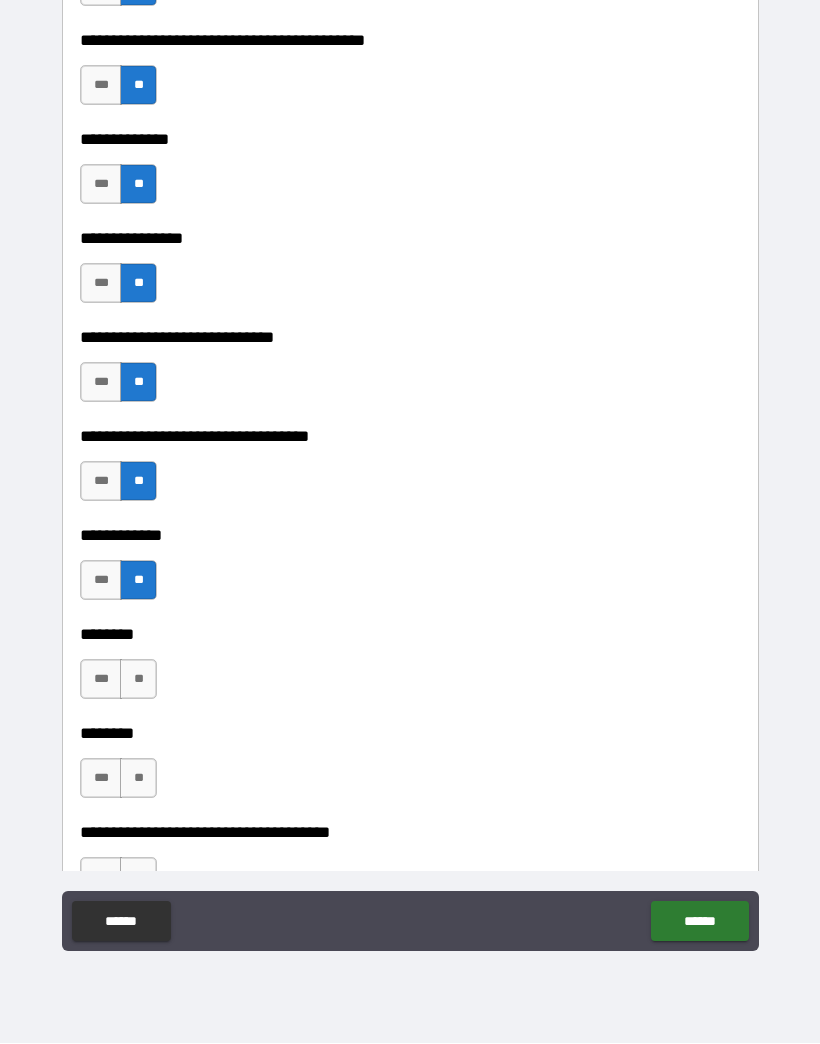 click on "**" at bounding box center [138, 680] 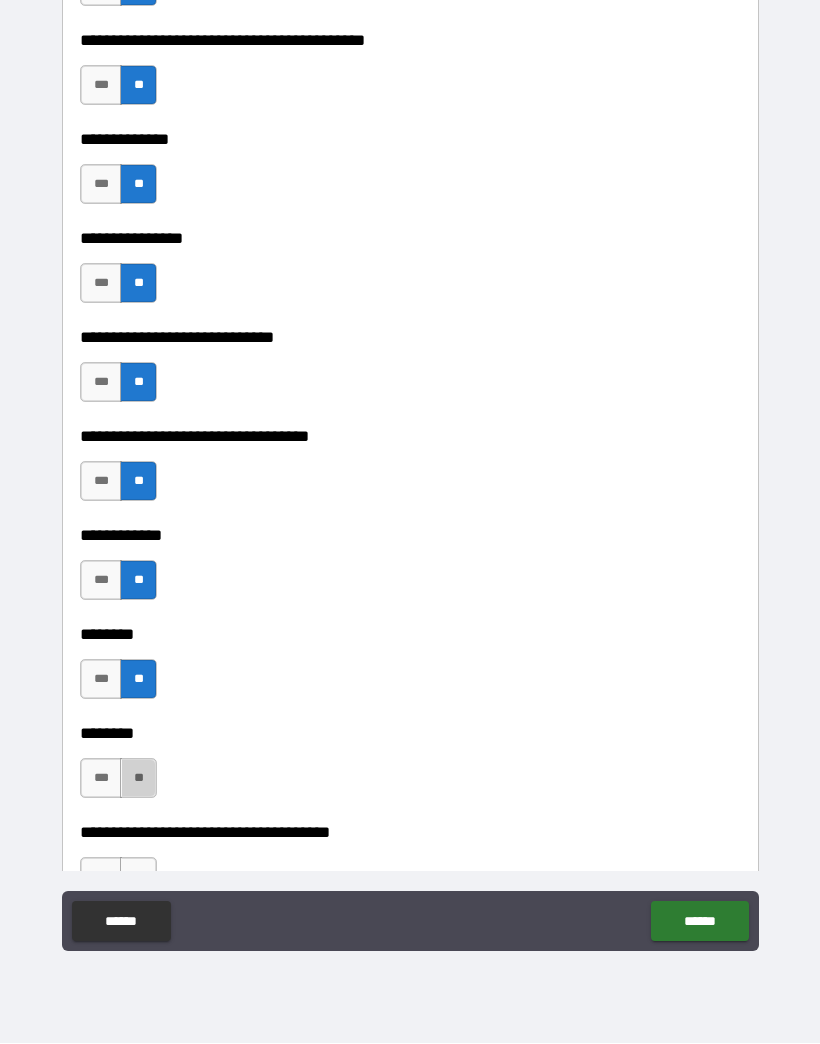 click on "**" at bounding box center [138, 779] 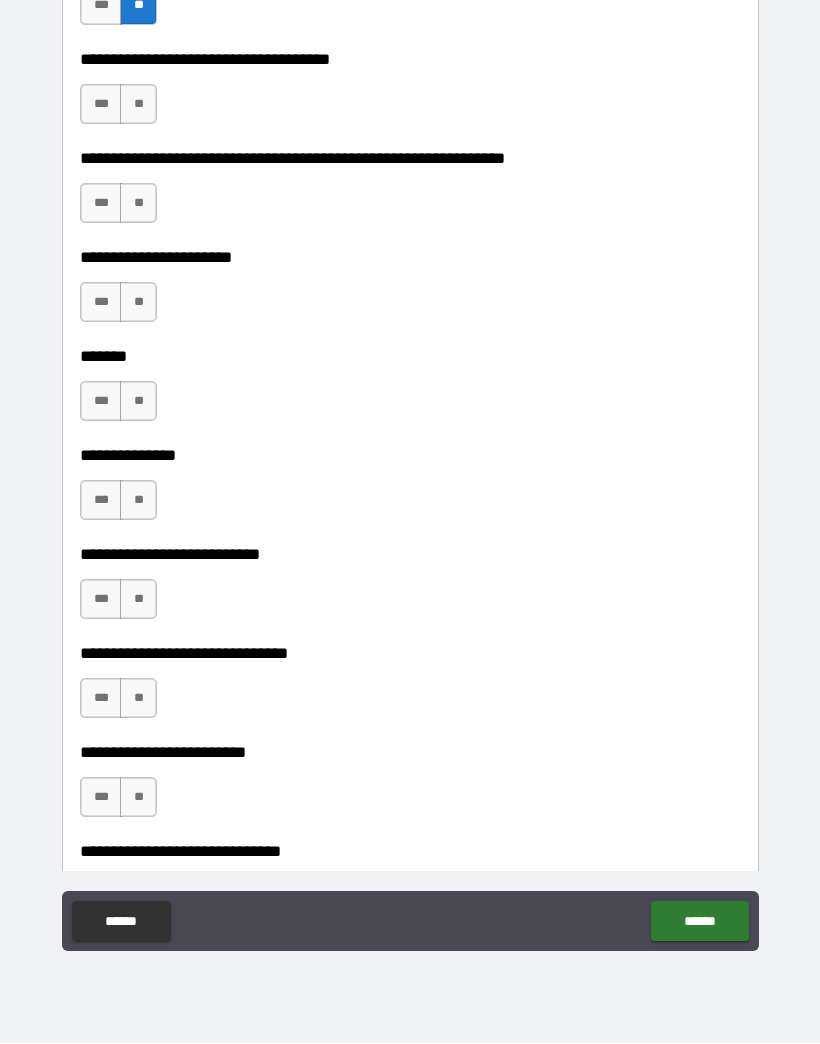 scroll, scrollTop: 7985, scrollLeft: 0, axis: vertical 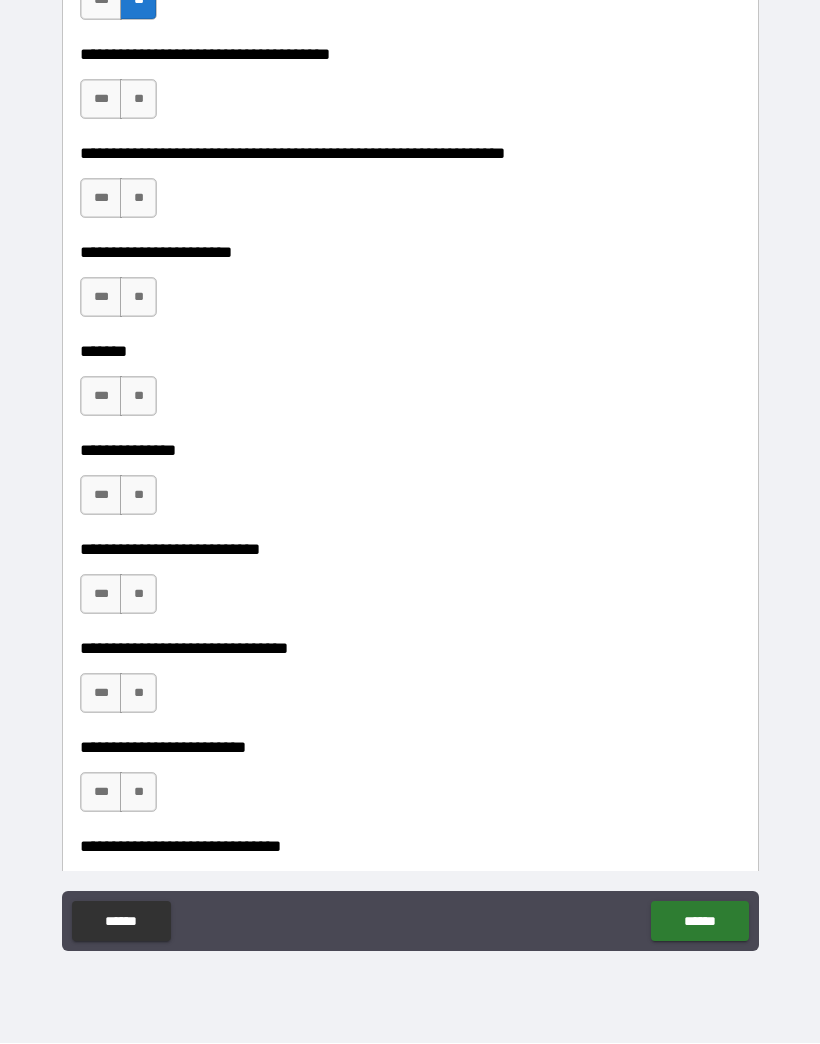 click on "**" at bounding box center [138, 100] 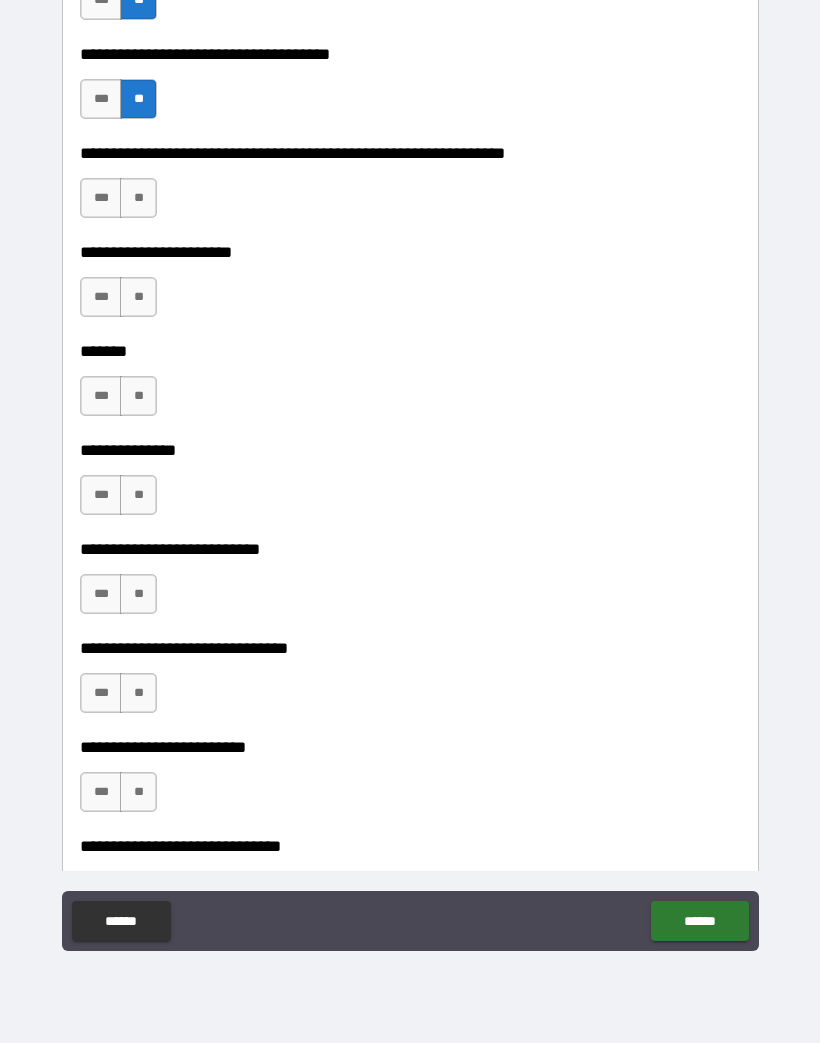 click on "**" at bounding box center [138, 199] 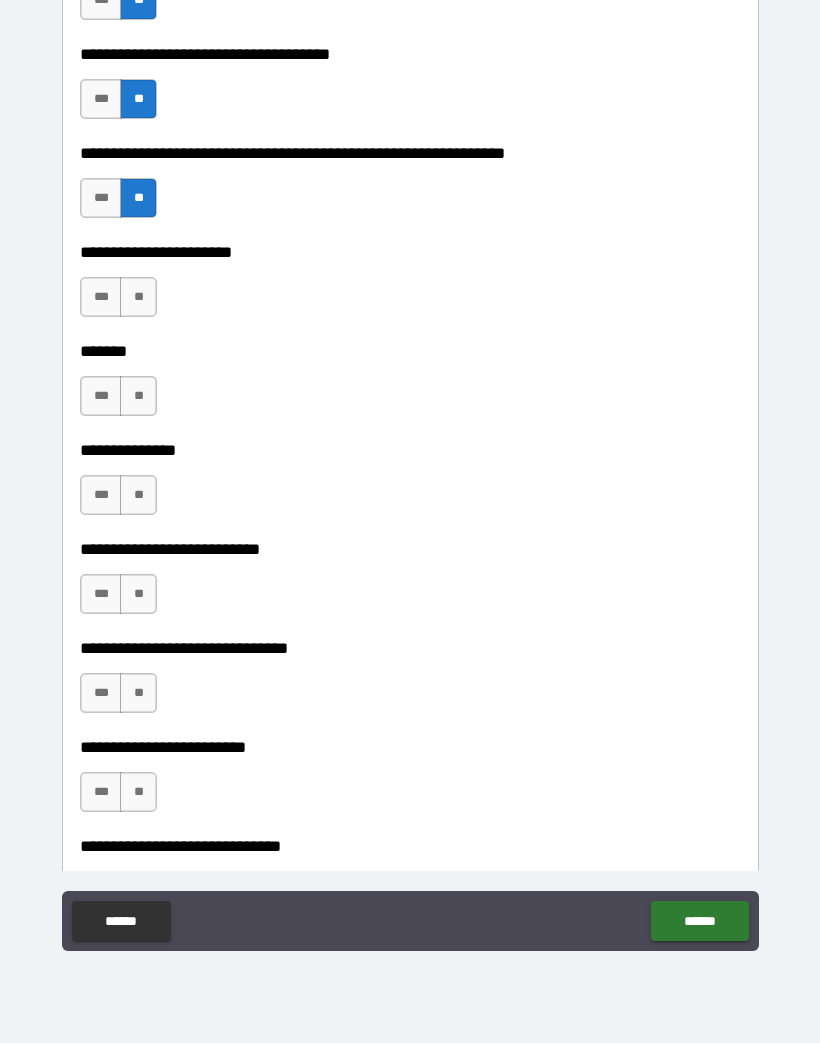 click on "**" at bounding box center (138, 298) 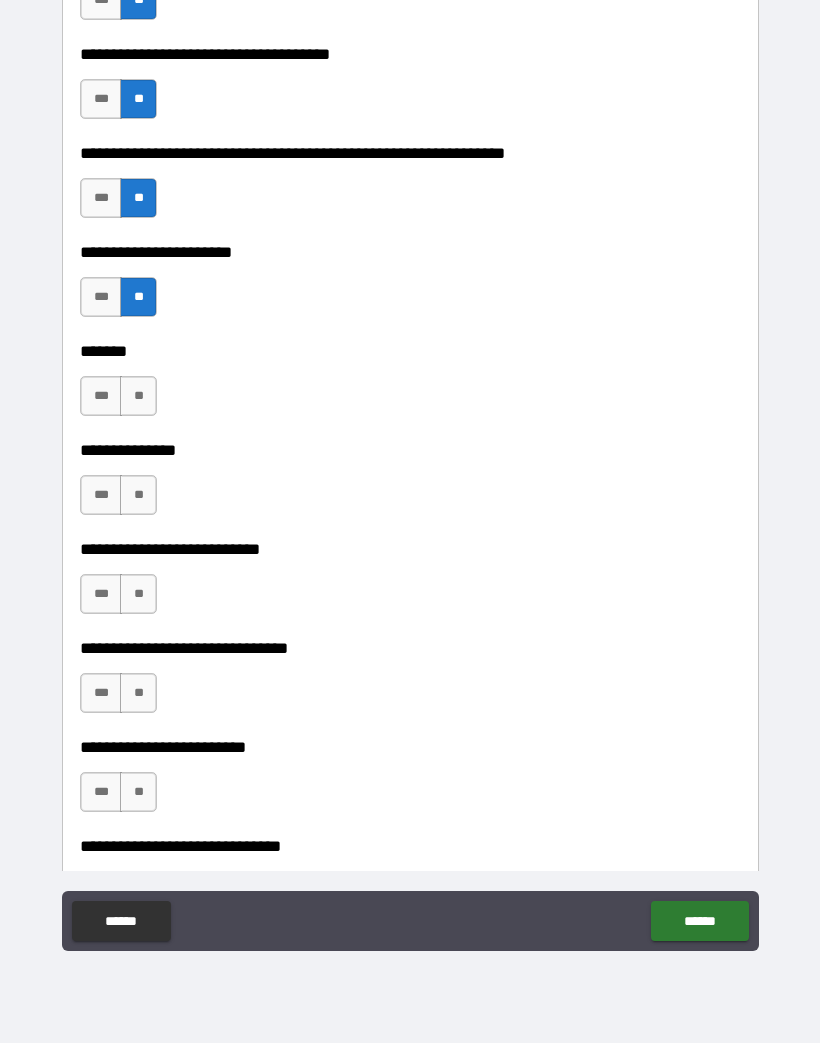 click on "**" at bounding box center [138, 397] 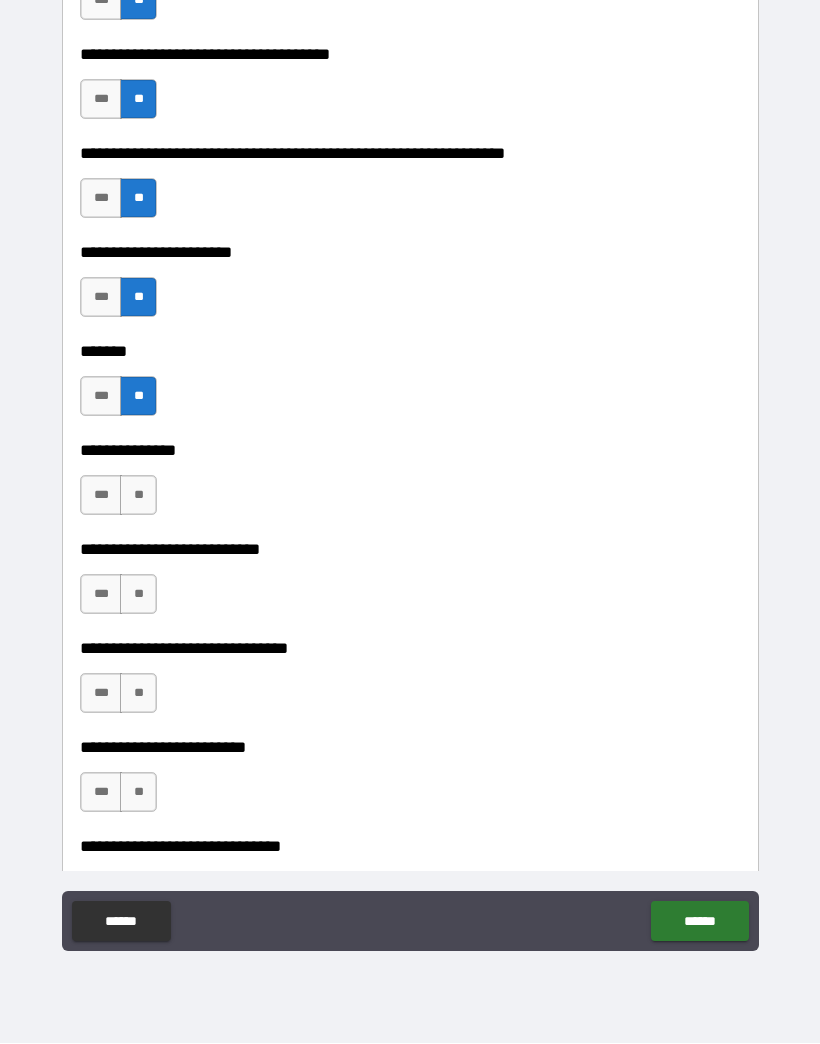 click on "**" at bounding box center [138, 496] 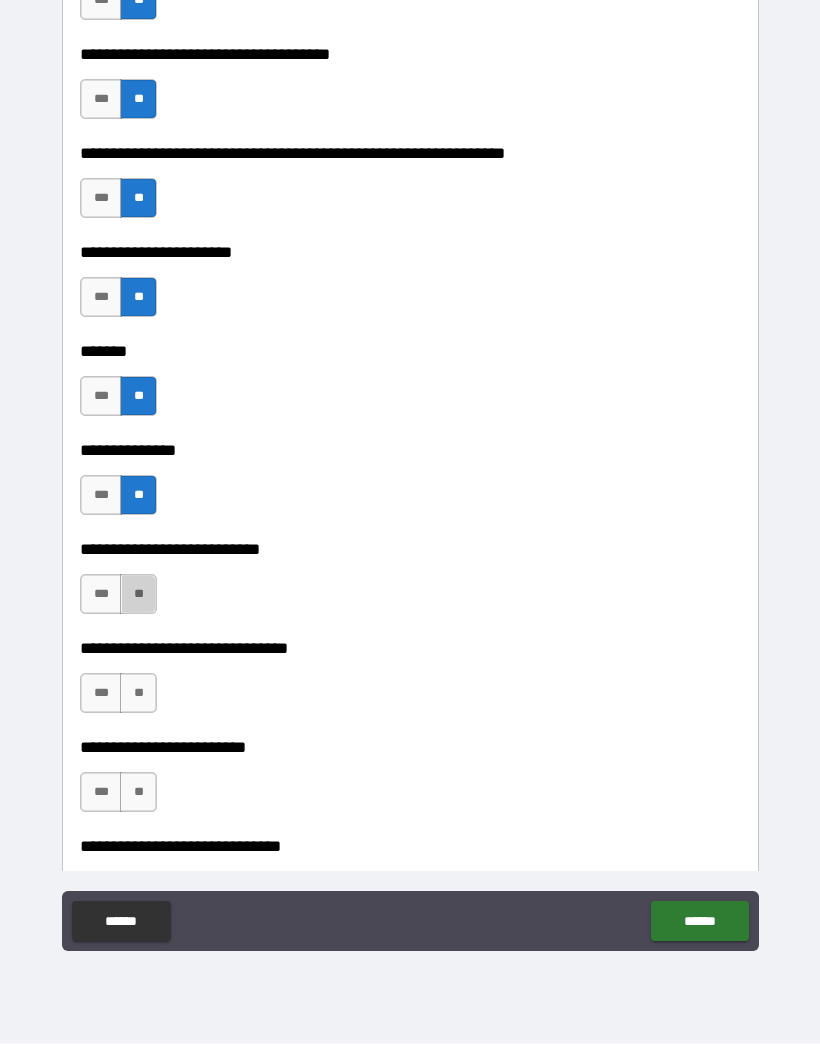 click on "**" at bounding box center (138, 595) 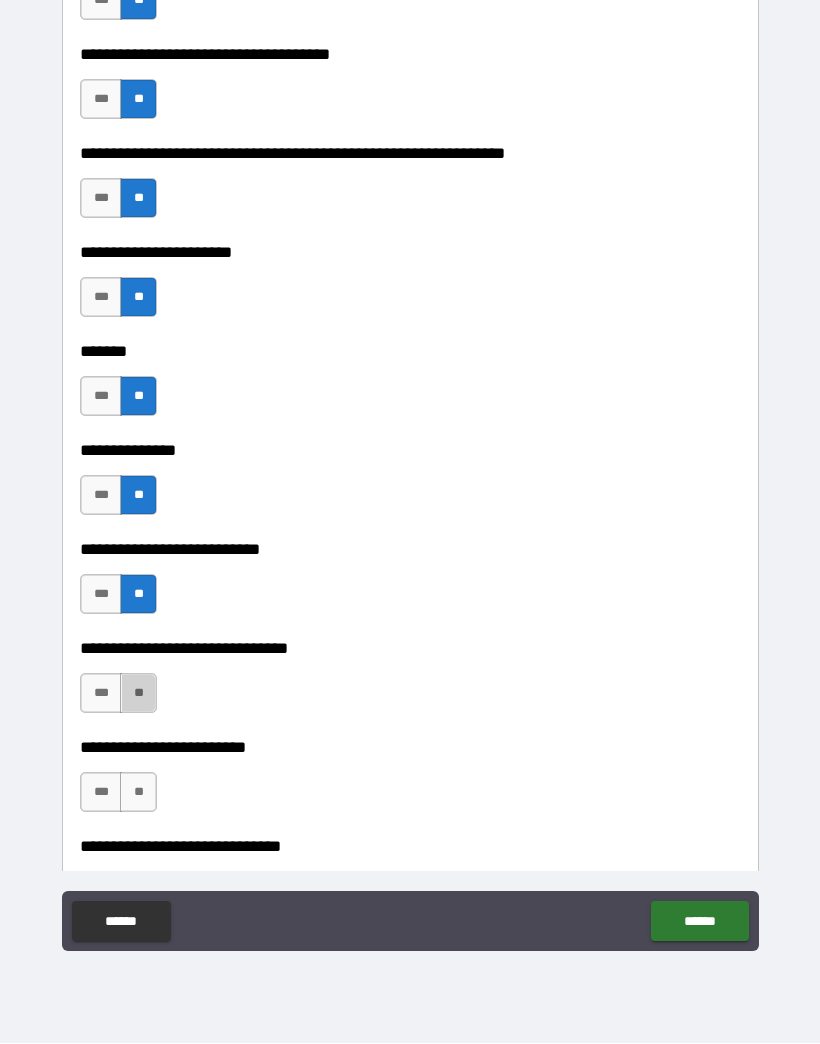 click on "**" at bounding box center (138, 694) 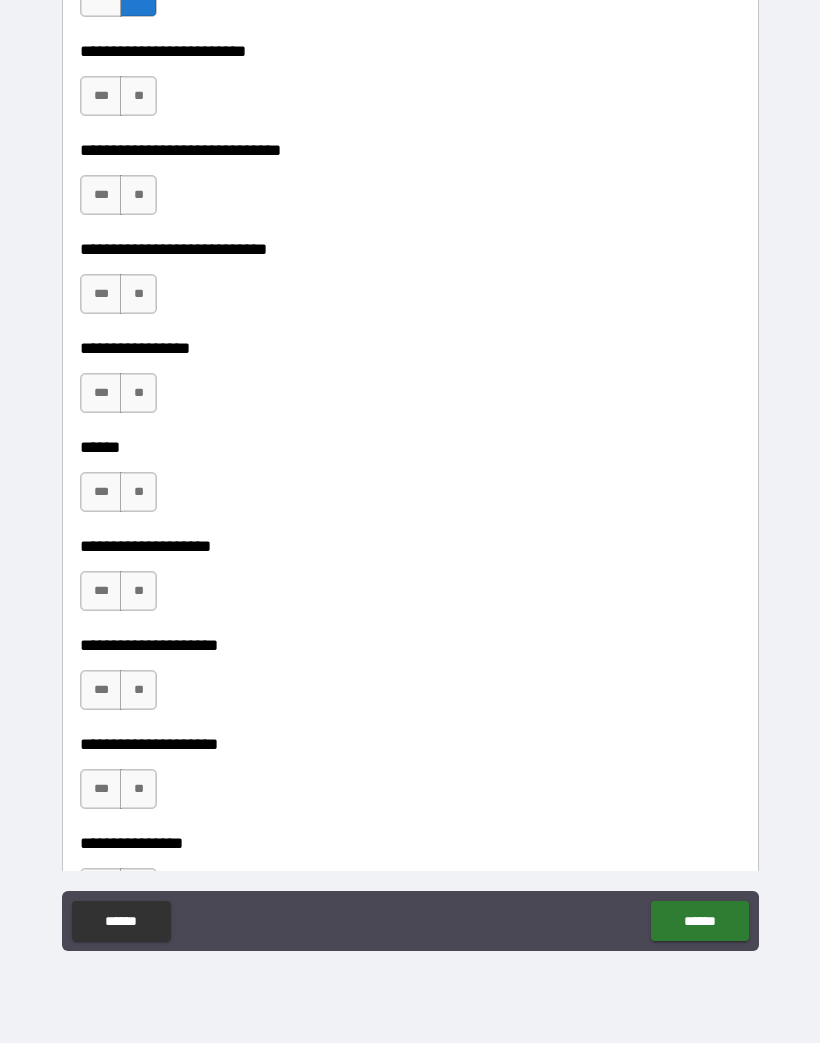 scroll, scrollTop: 8693, scrollLeft: 0, axis: vertical 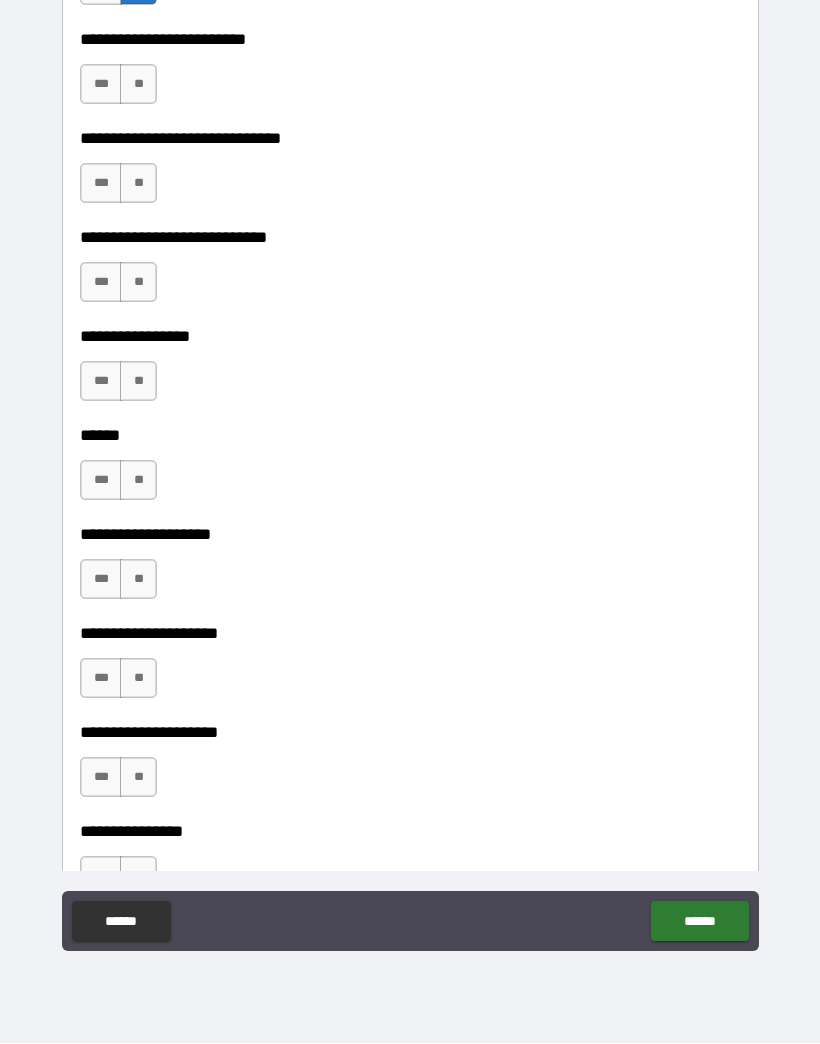 click on "**" at bounding box center (138, 85) 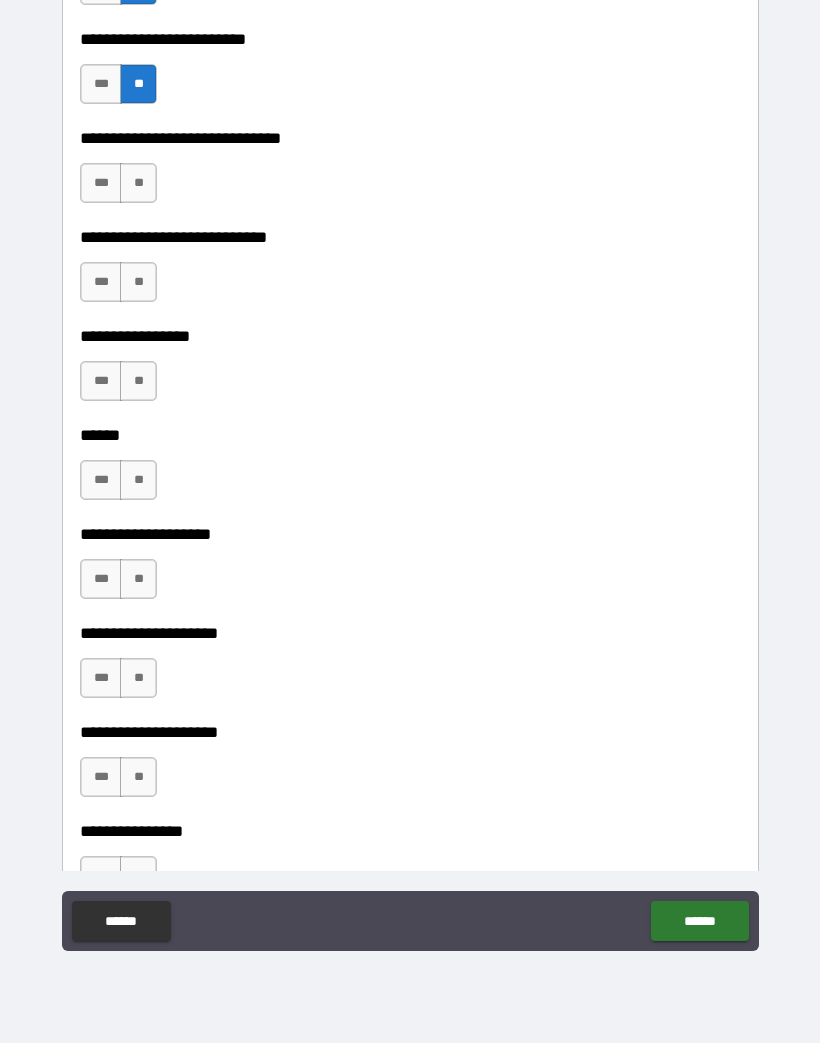 click on "**" at bounding box center (138, 184) 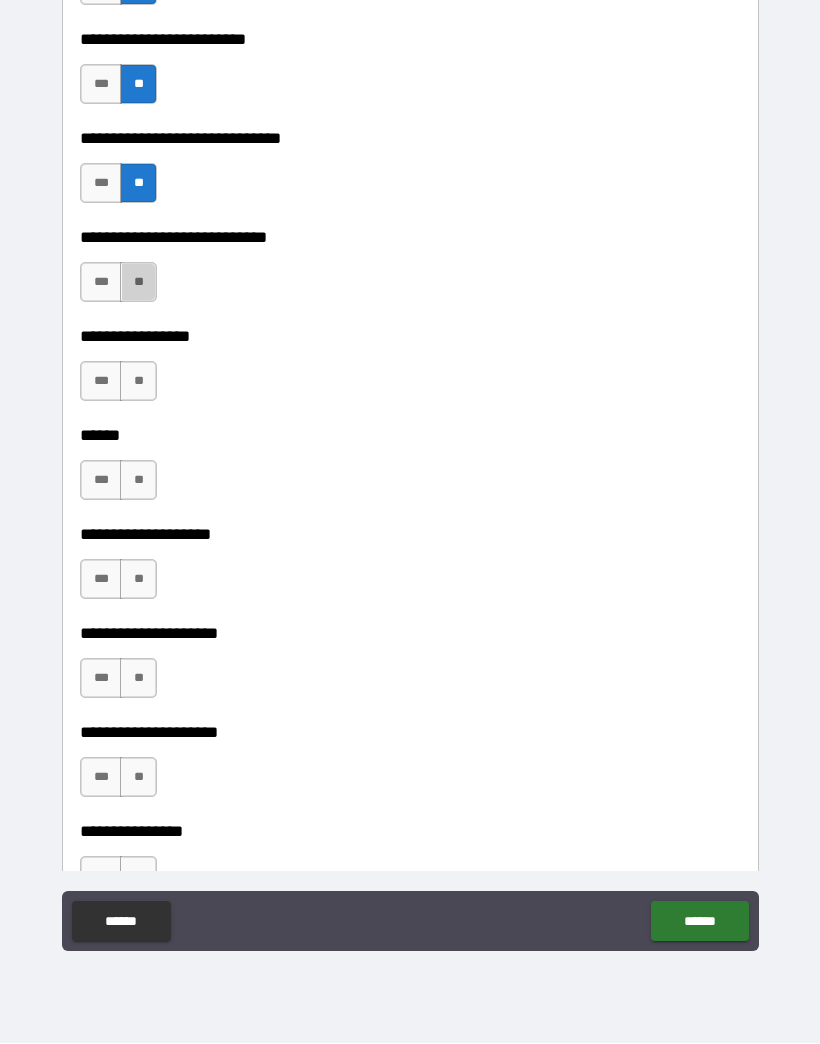 click on "**" at bounding box center (138, 283) 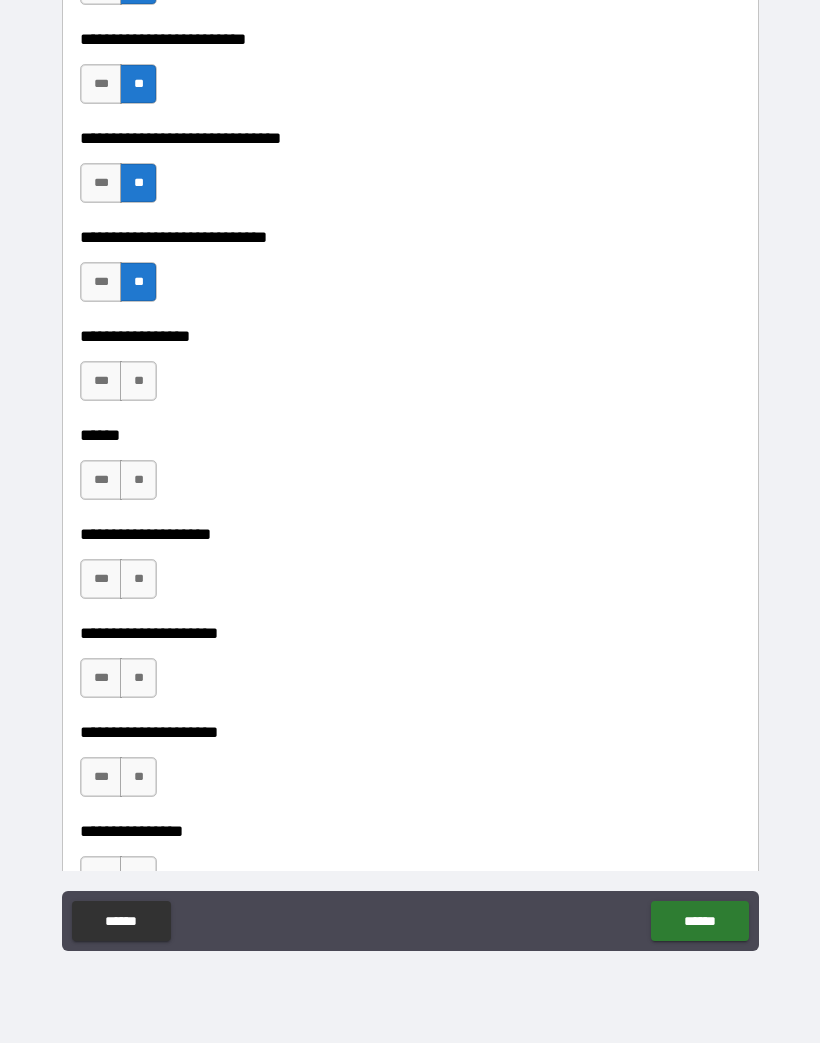 click on "**" at bounding box center [138, 382] 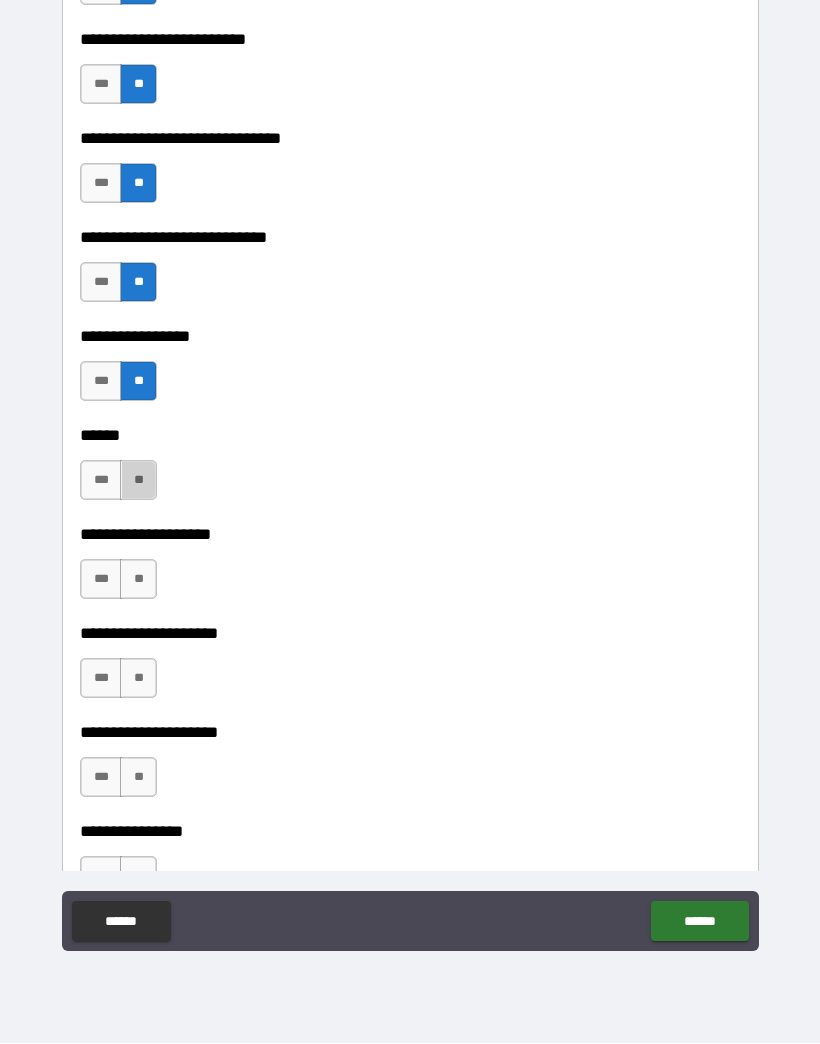 click on "**" at bounding box center [138, 481] 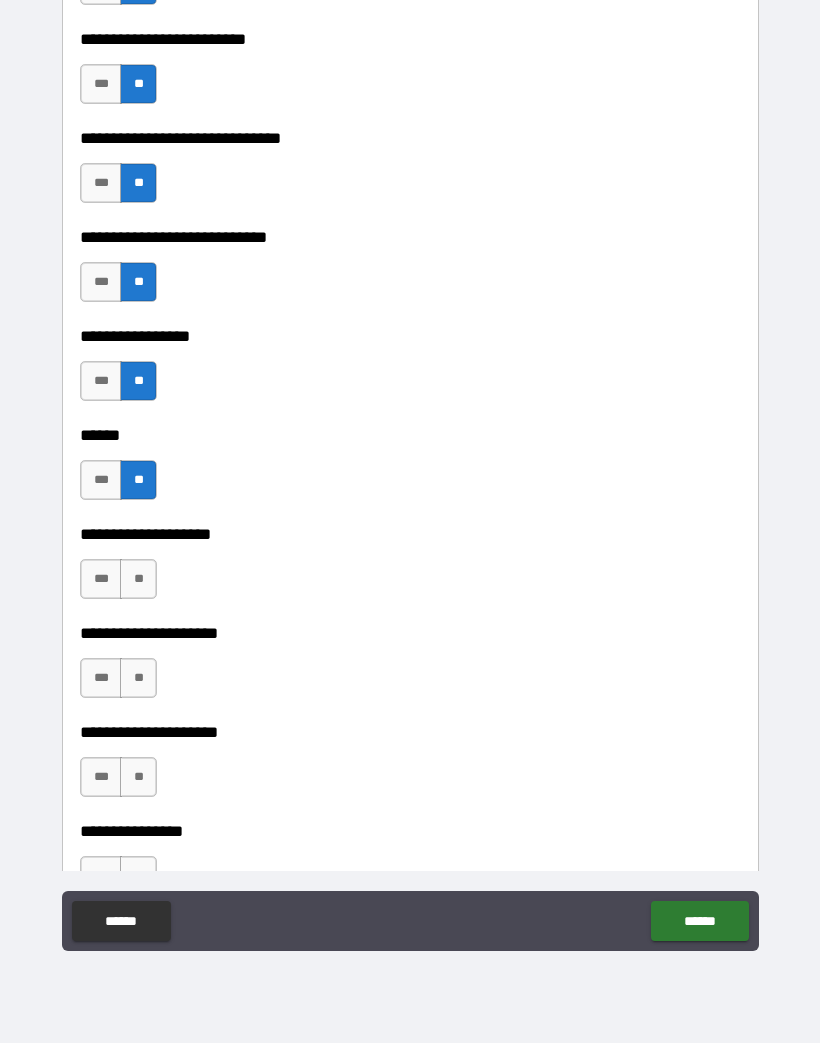 click on "**" at bounding box center (138, 580) 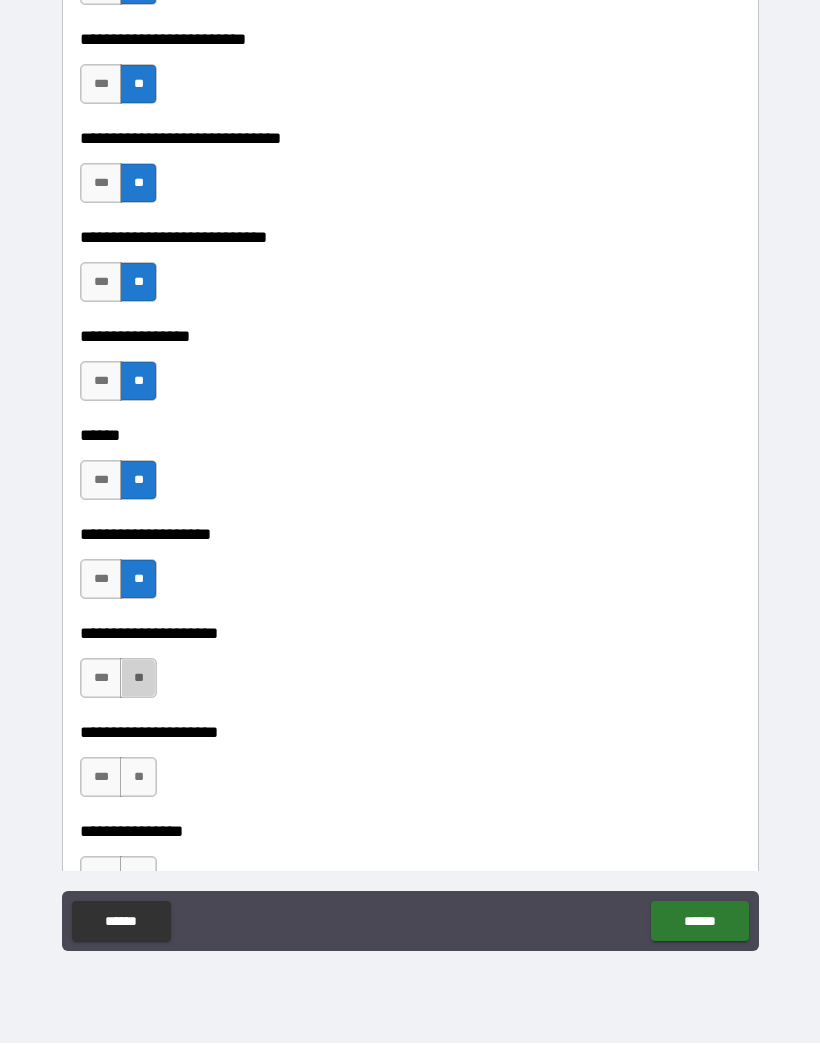 click on "**" at bounding box center (138, 679) 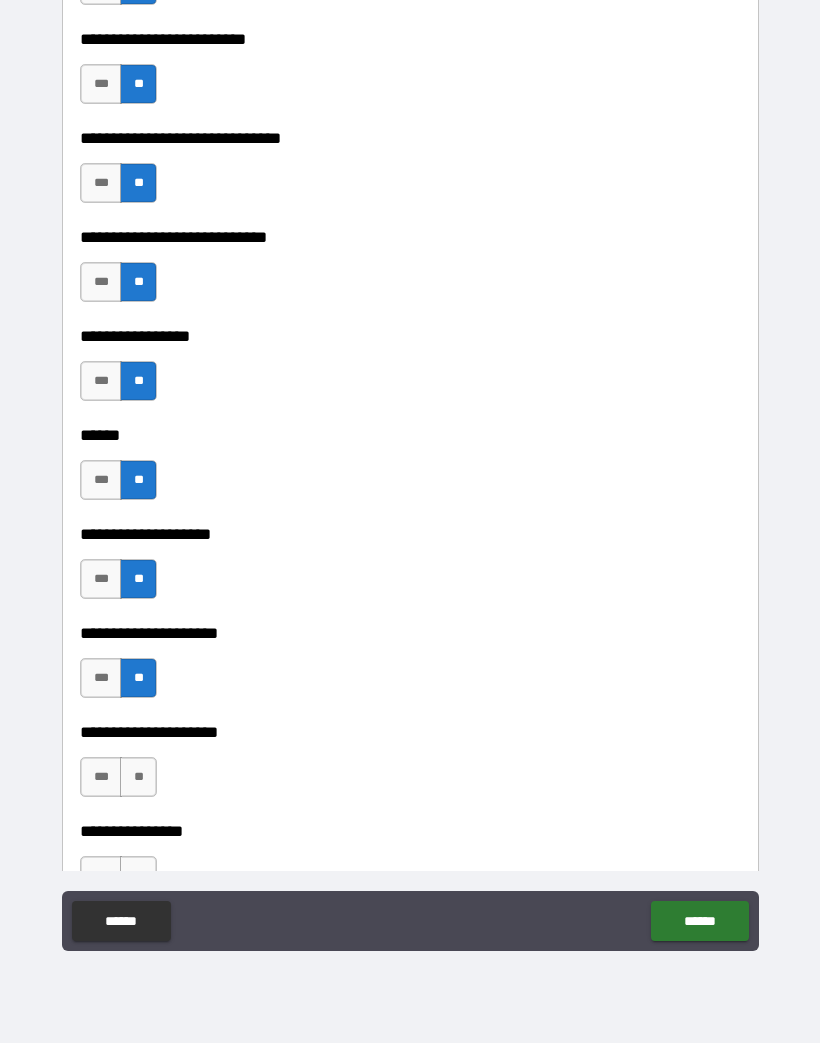 click on "**" at bounding box center [138, 778] 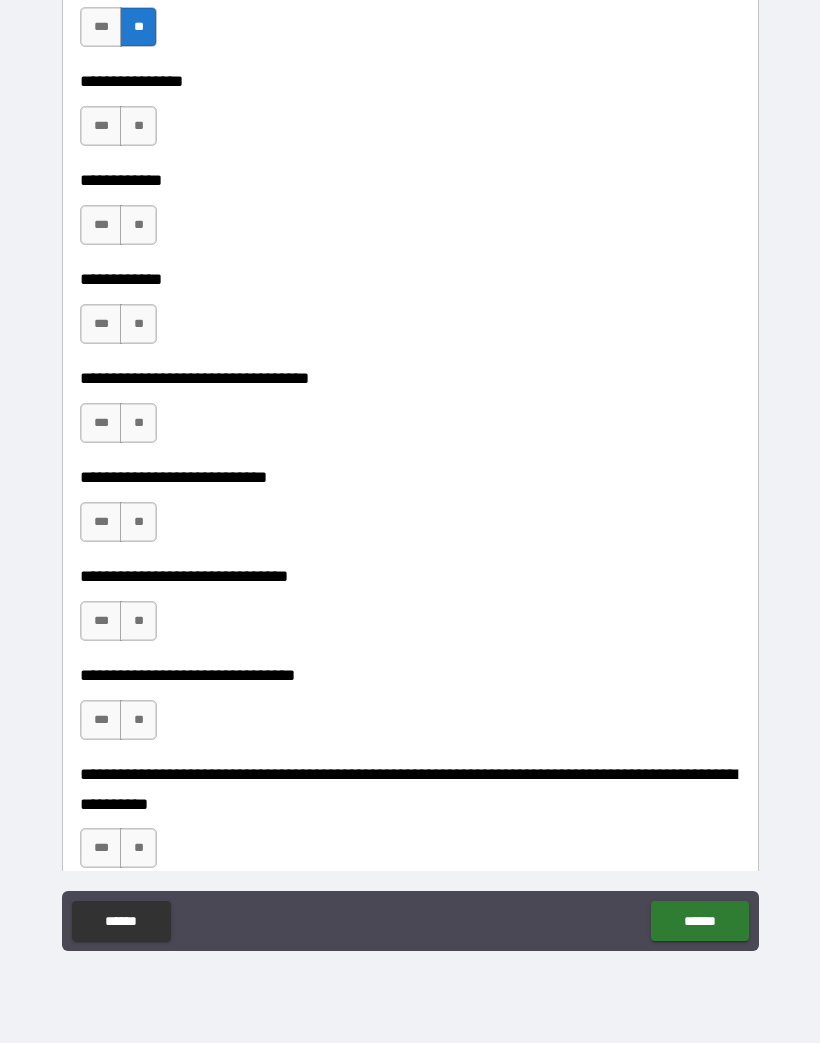 scroll, scrollTop: 9485, scrollLeft: 0, axis: vertical 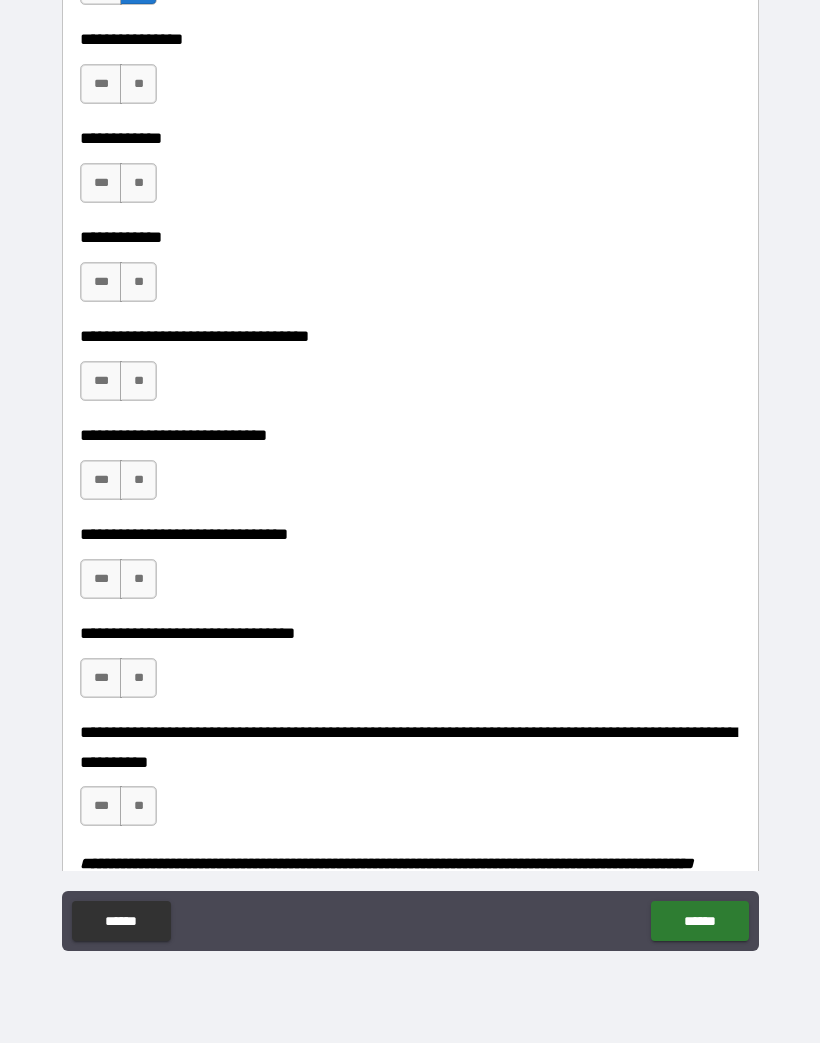 click on "**" at bounding box center [138, 85] 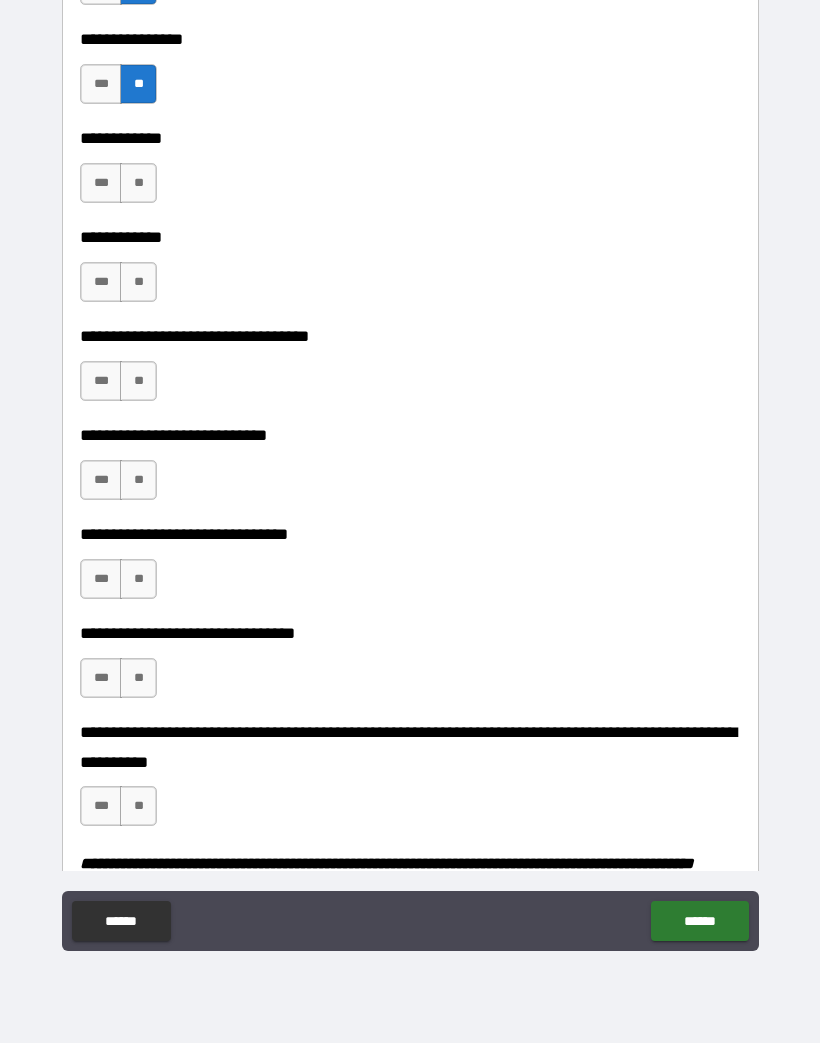 click on "**" at bounding box center [138, 184] 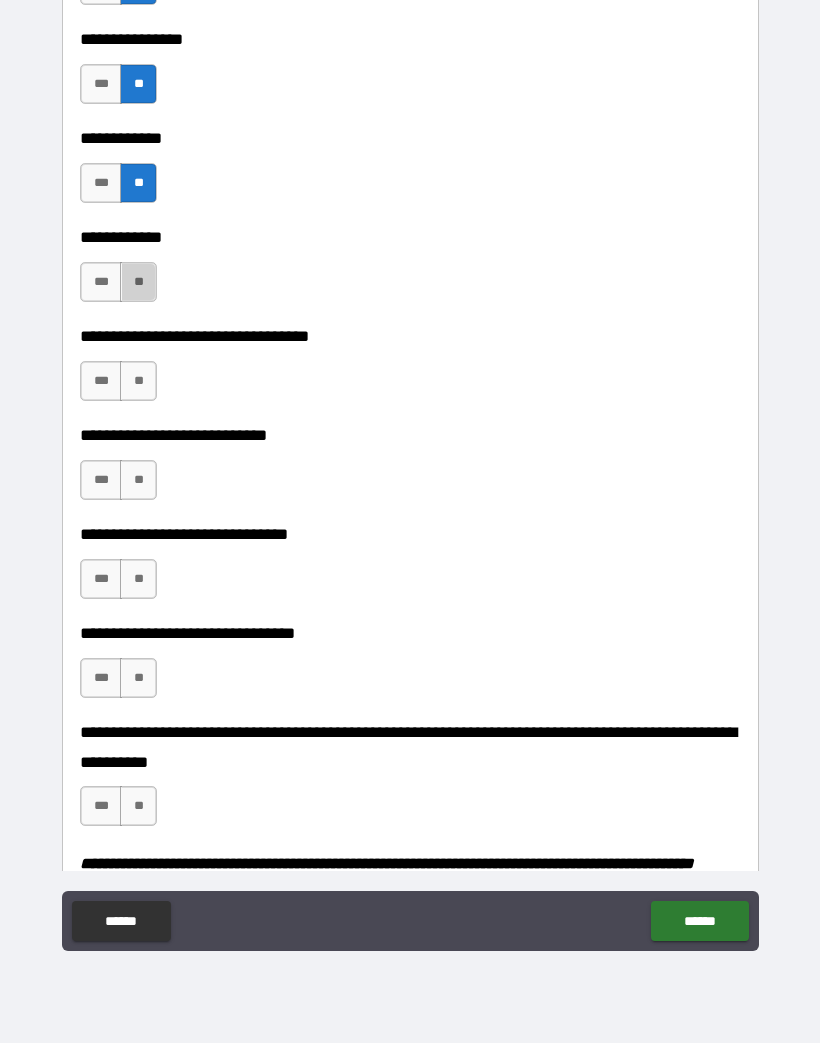 click on "**" at bounding box center (138, 283) 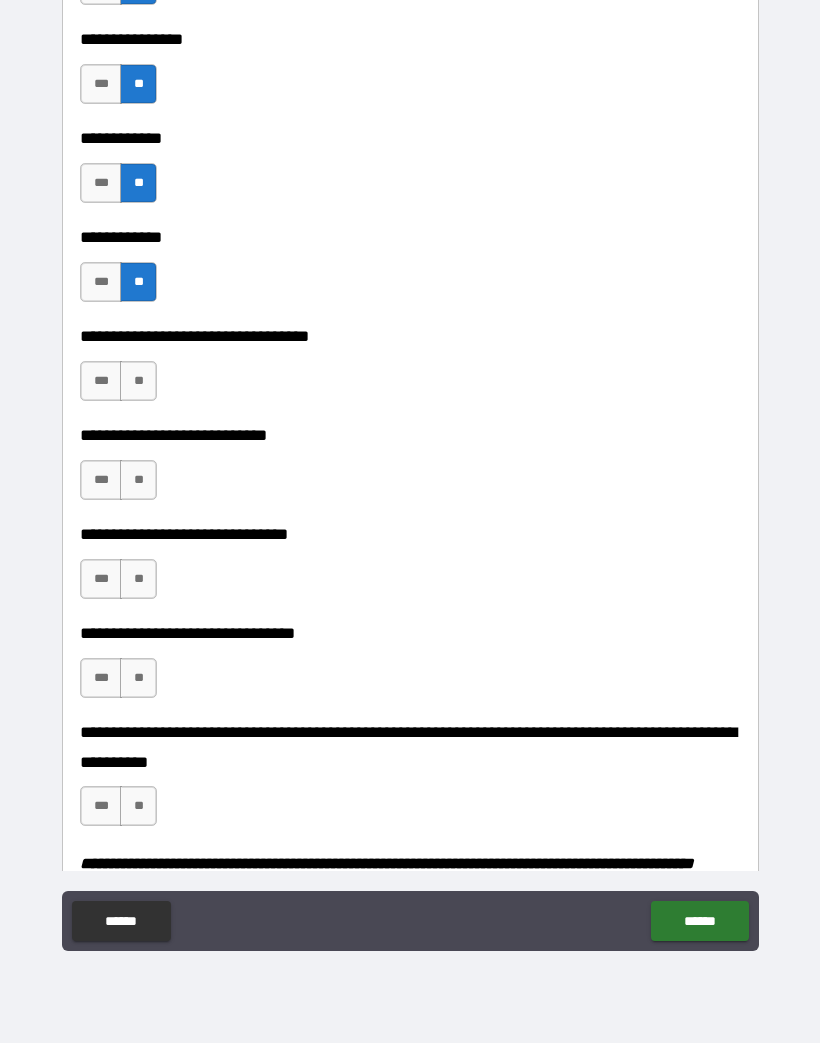 click on "**" at bounding box center (138, 382) 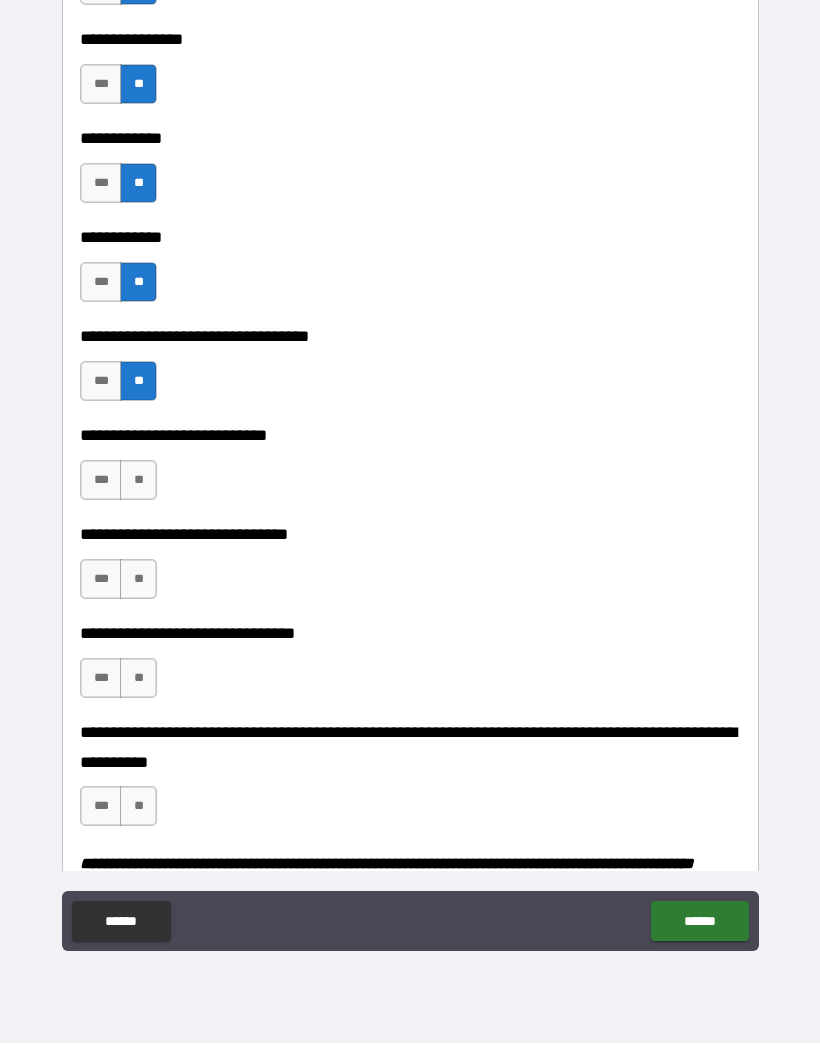 click on "**" at bounding box center (138, 481) 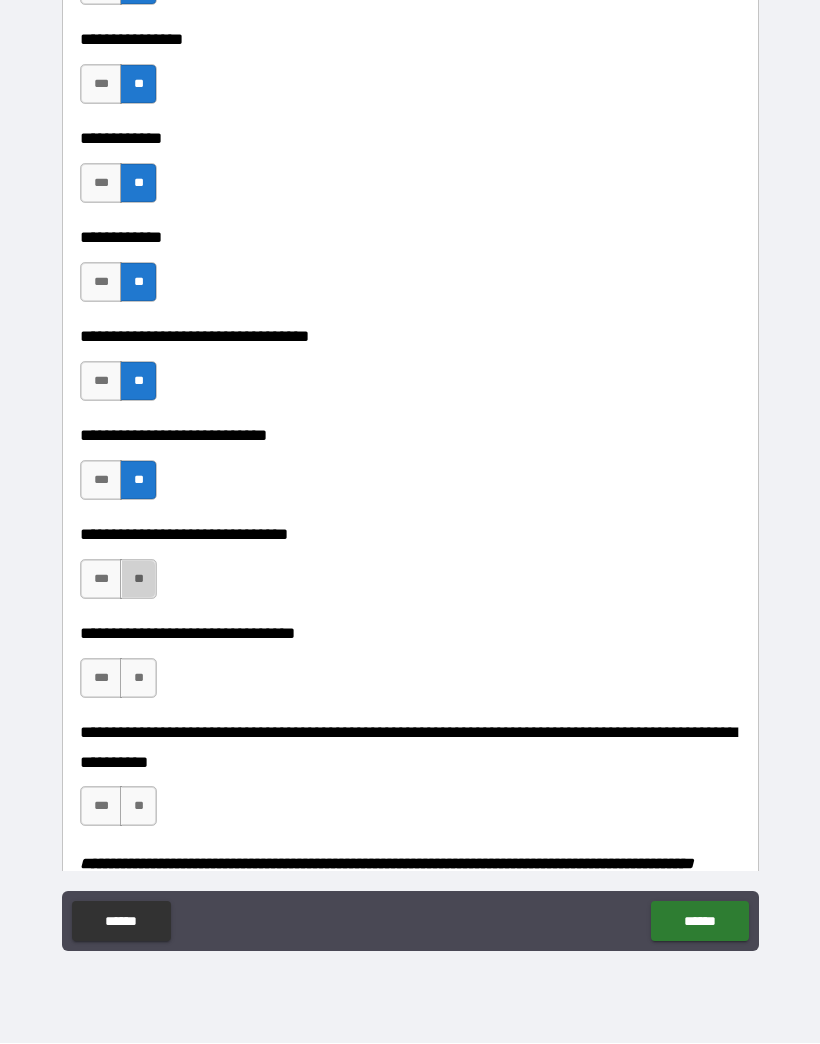 click on "**" at bounding box center [138, 580] 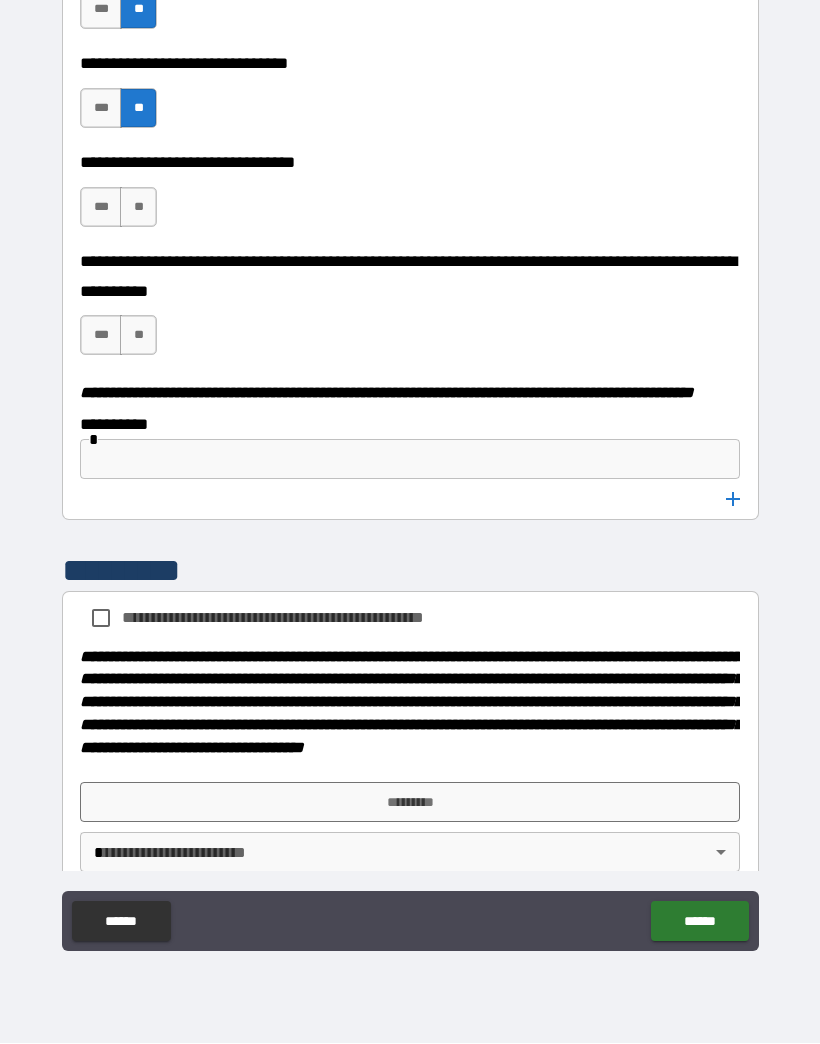 scroll, scrollTop: 9959, scrollLeft: 0, axis: vertical 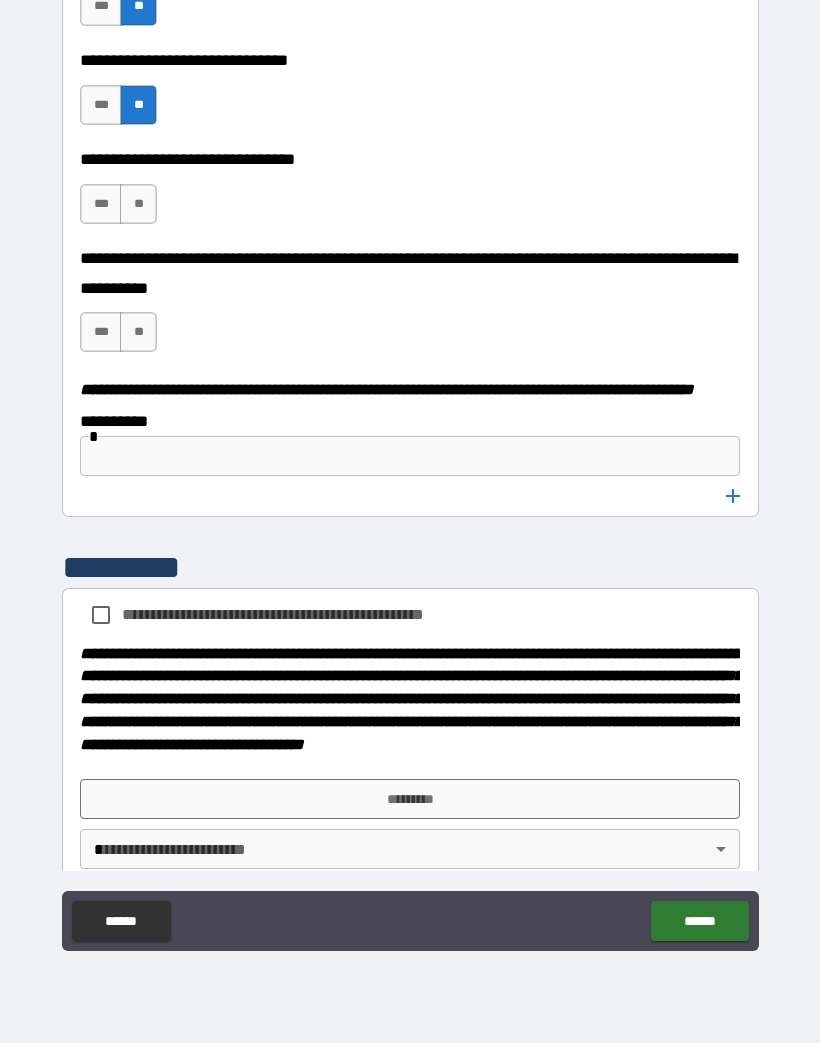 click on "**" at bounding box center [138, 205] 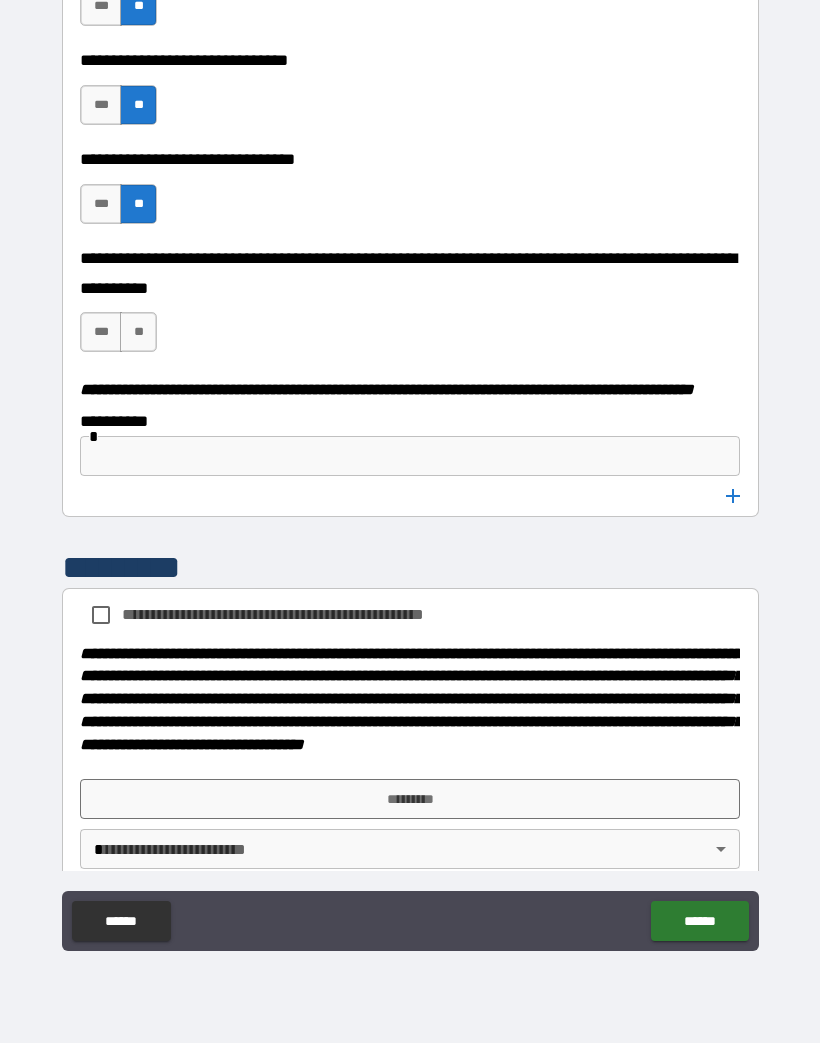 click on "**" at bounding box center [138, 333] 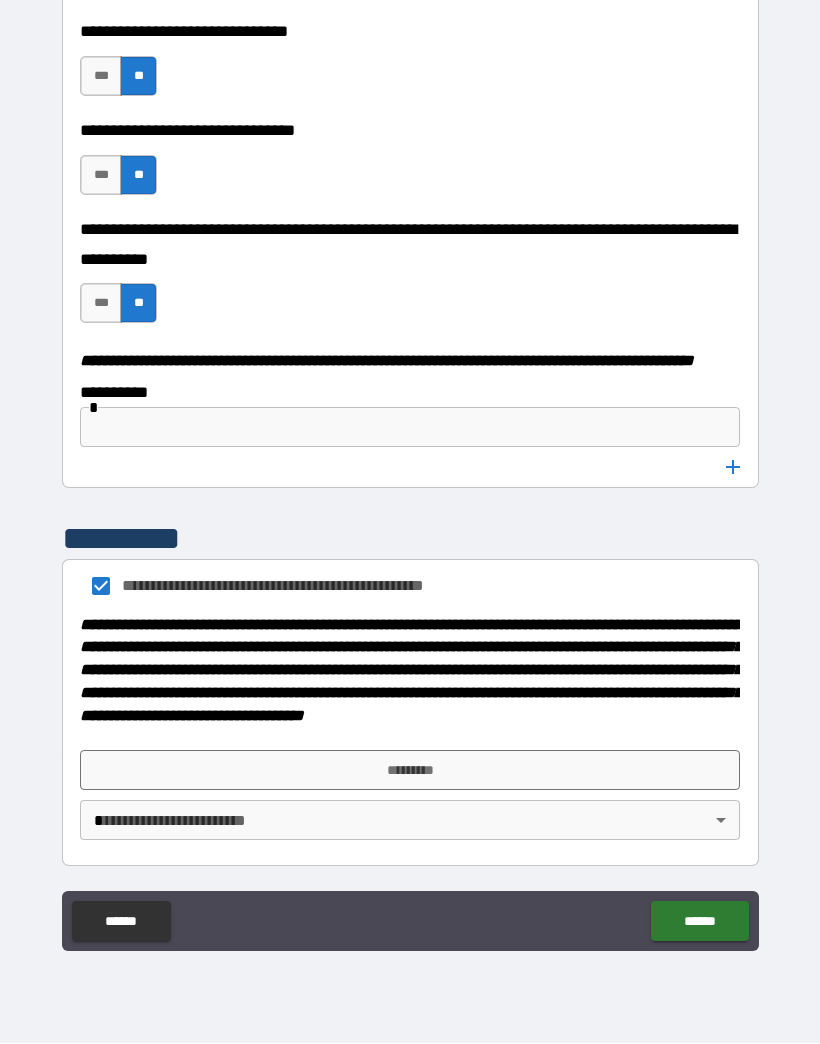 scroll, scrollTop: 10044, scrollLeft: 0, axis: vertical 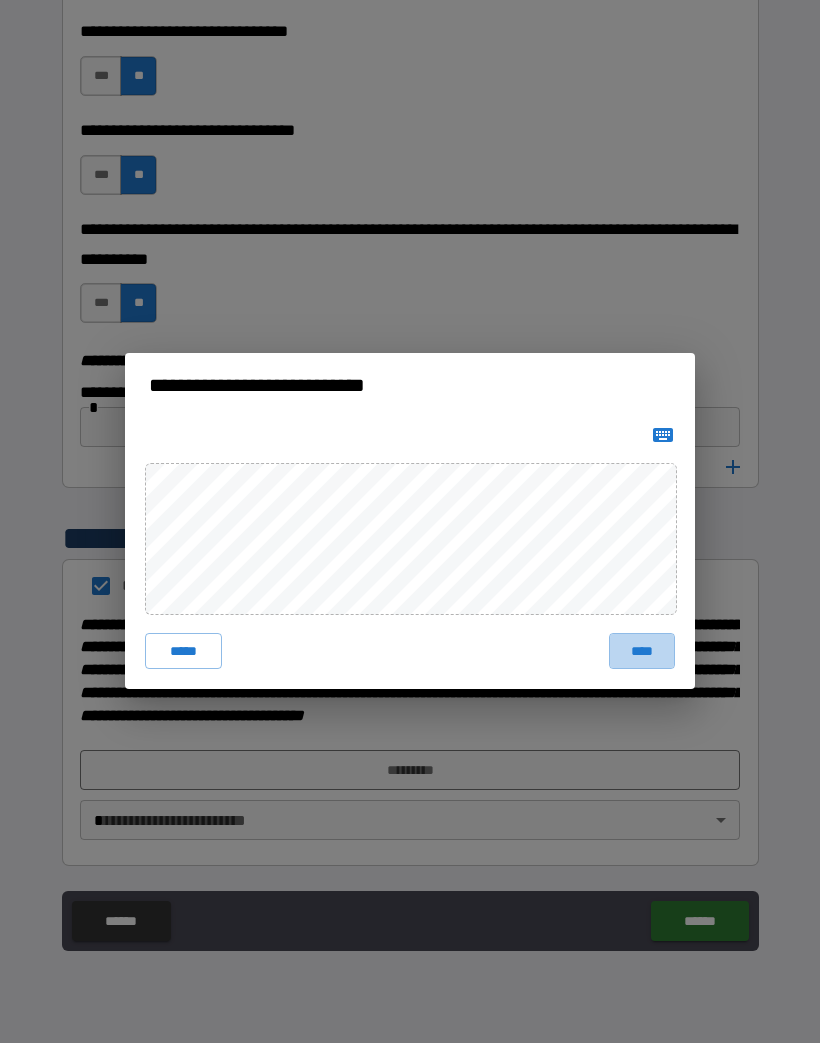 click on "****" at bounding box center (642, 652) 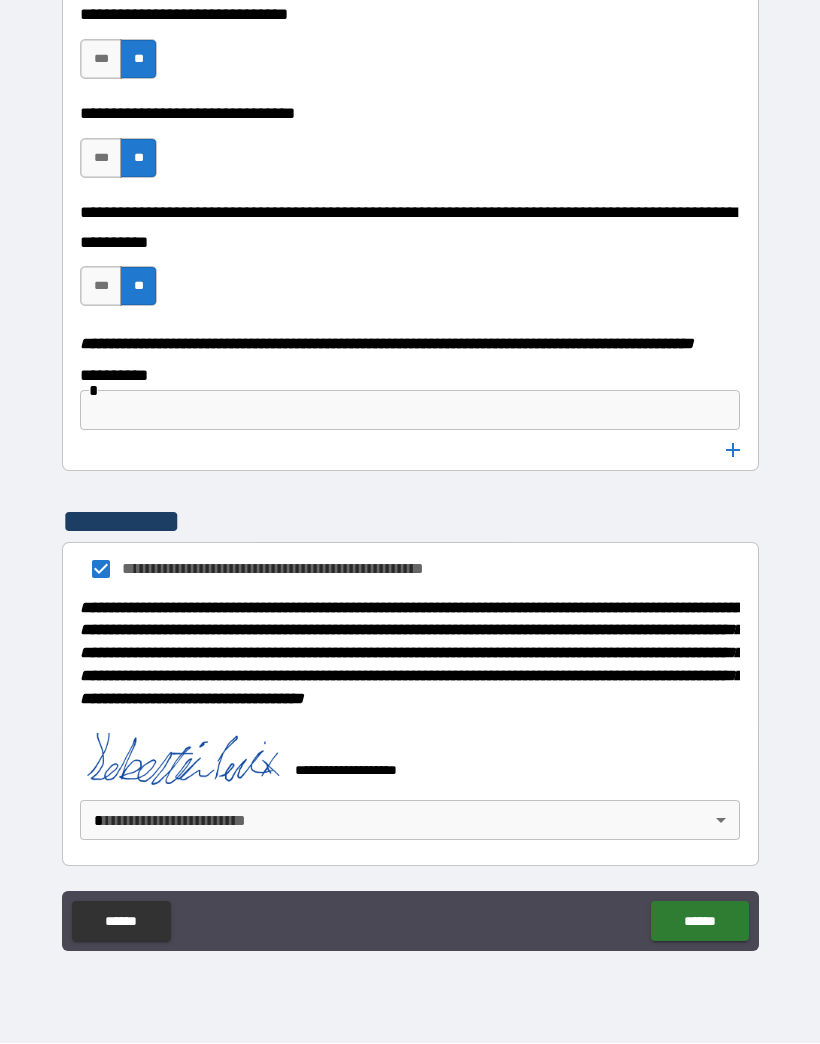 scroll, scrollTop: 10061, scrollLeft: 0, axis: vertical 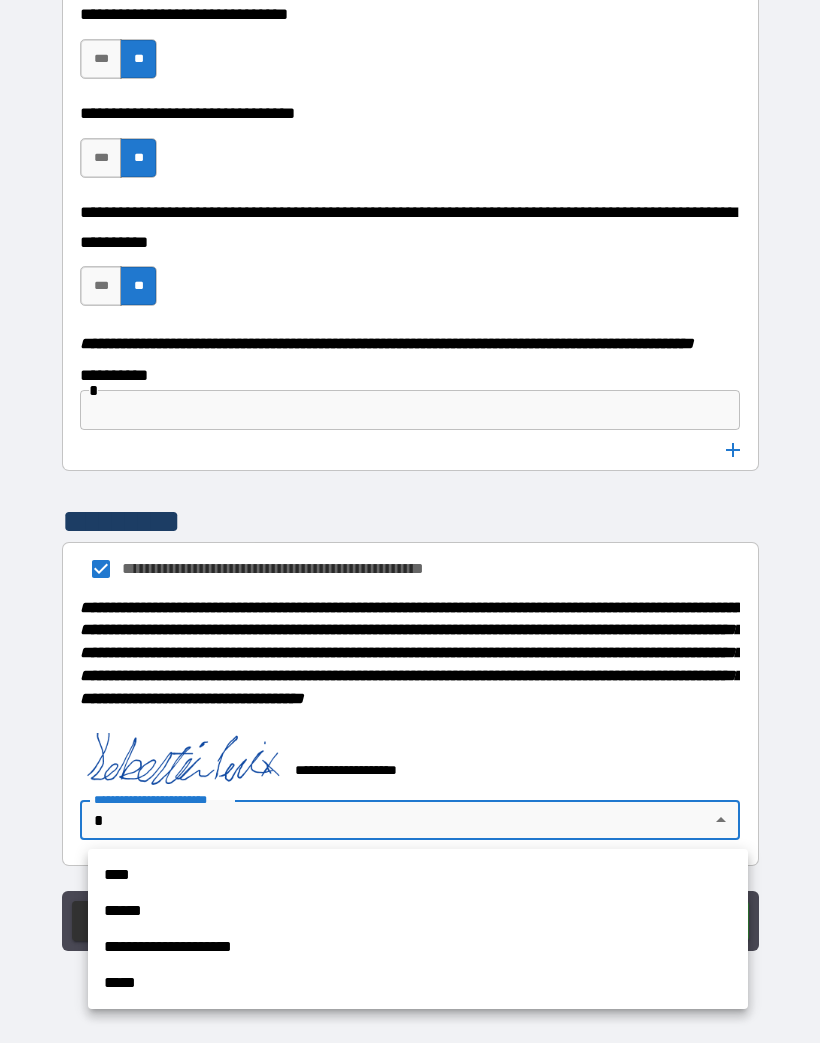 click on "****" at bounding box center (418, 876) 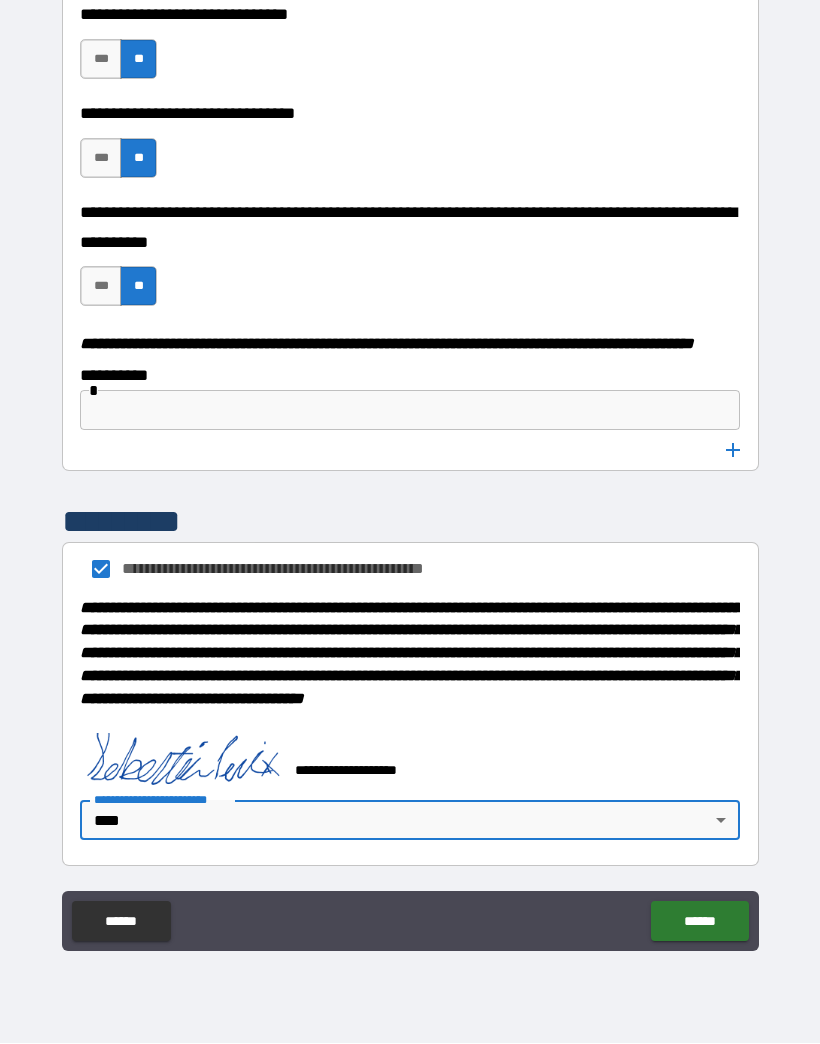 click on "******" at bounding box center (699, 922) 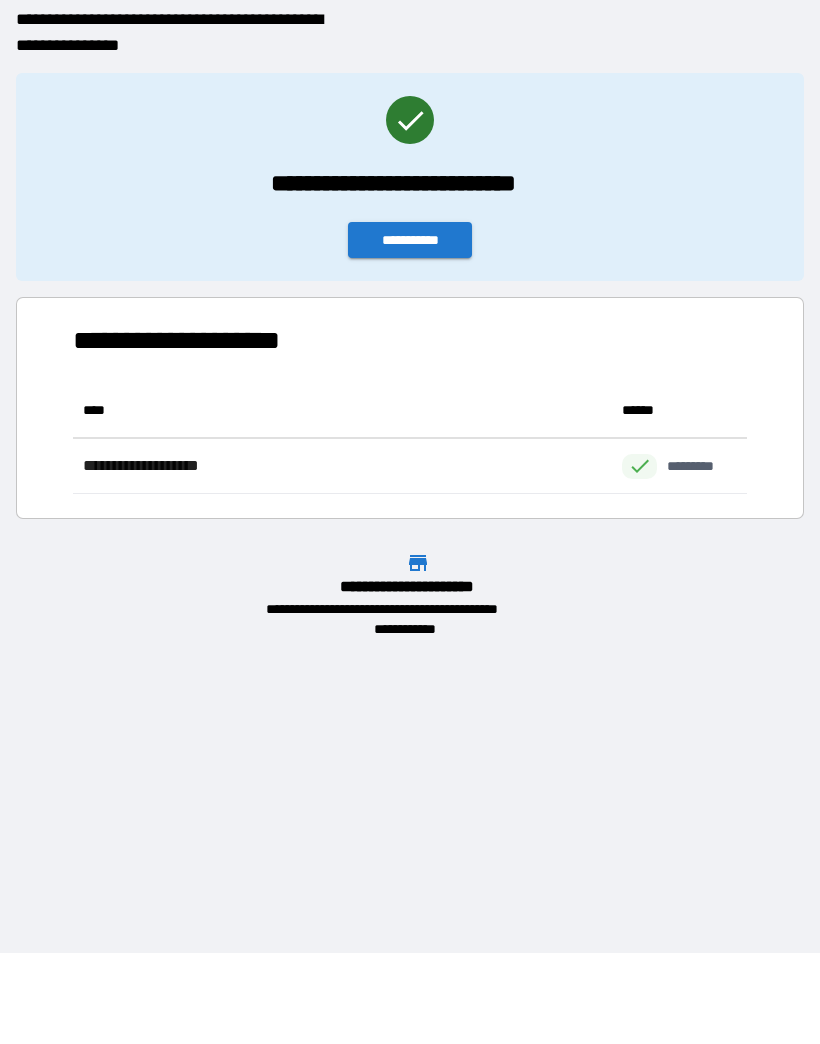 scroll, scrollTop: 1, scrollLeft: 1, axis: both 